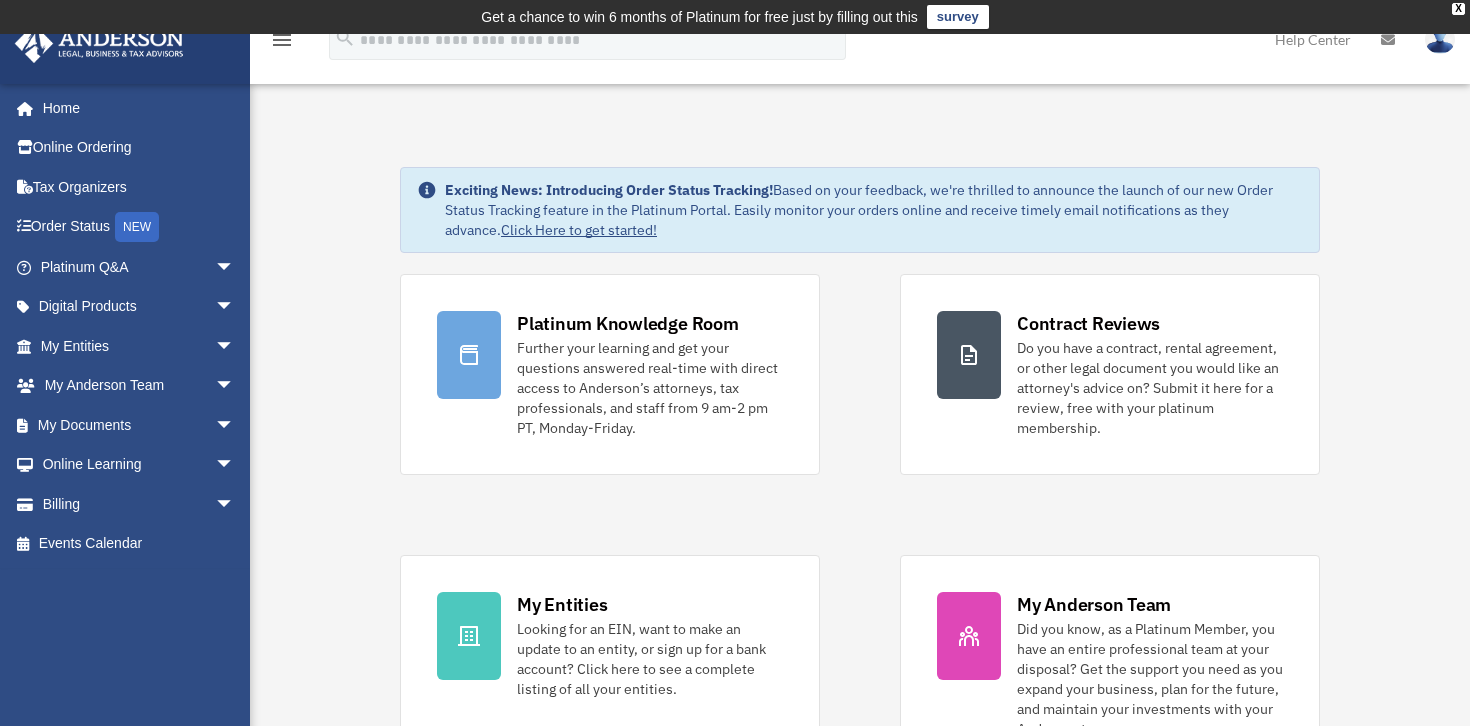 scroll, scrollTop: 0, scrollLeft: 0, axis: both 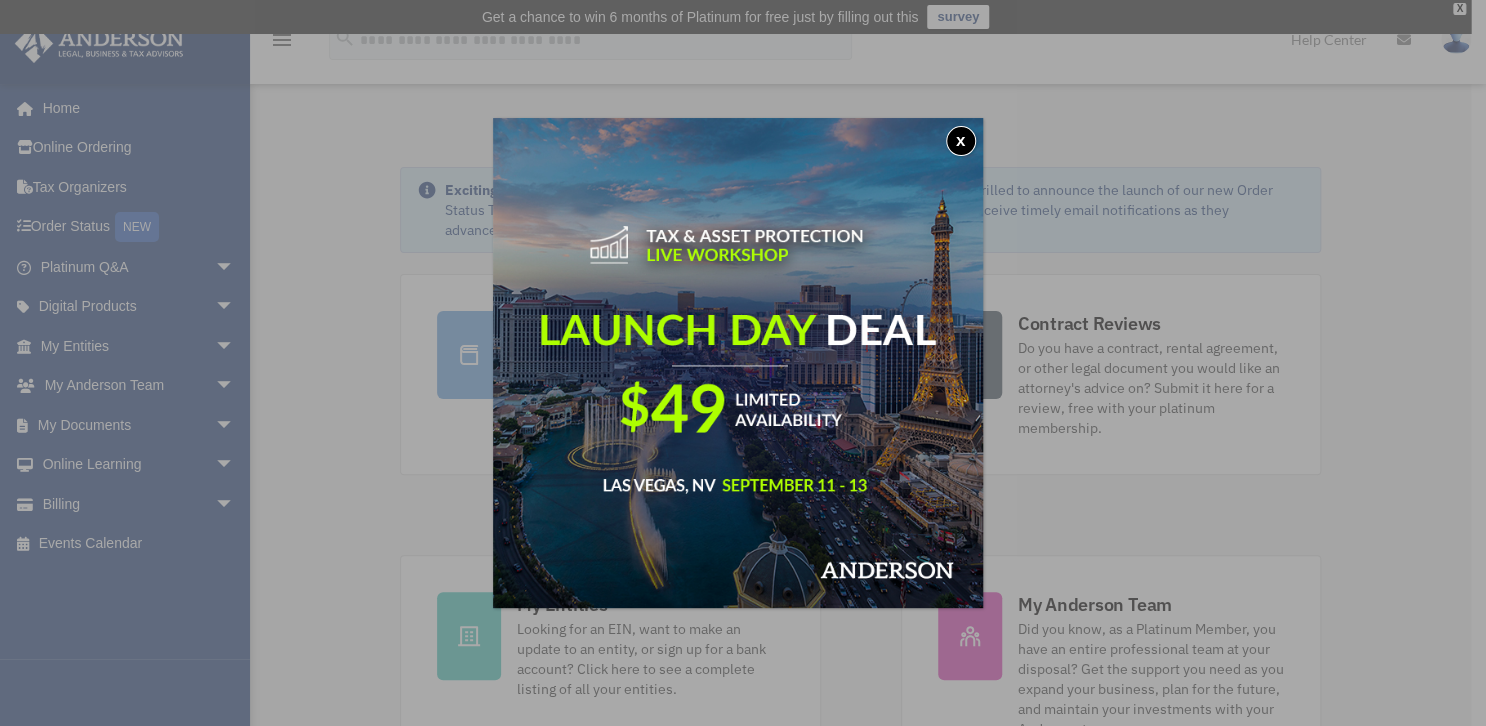 click on "x" at bounding box center (961, 141) 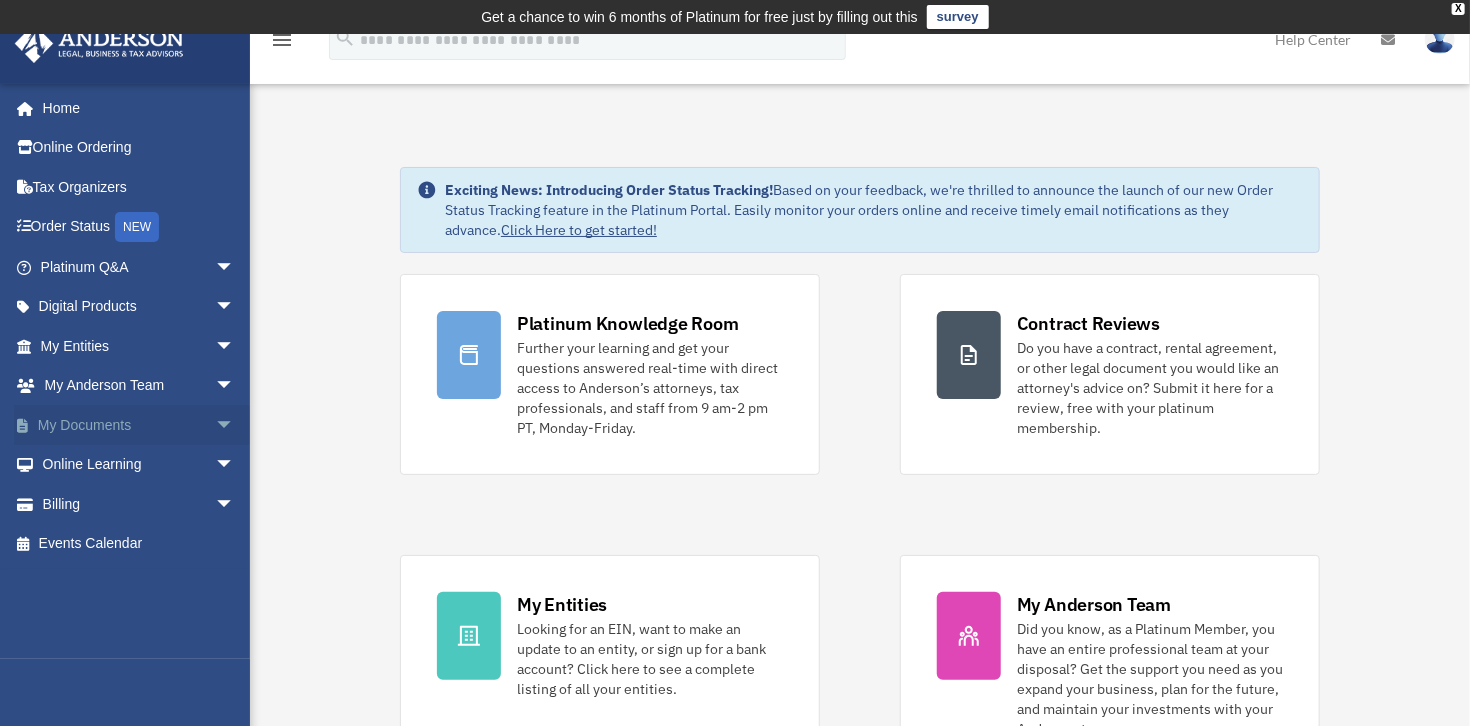 click on "arrow_drop_down" at bounding box center [235, 425] 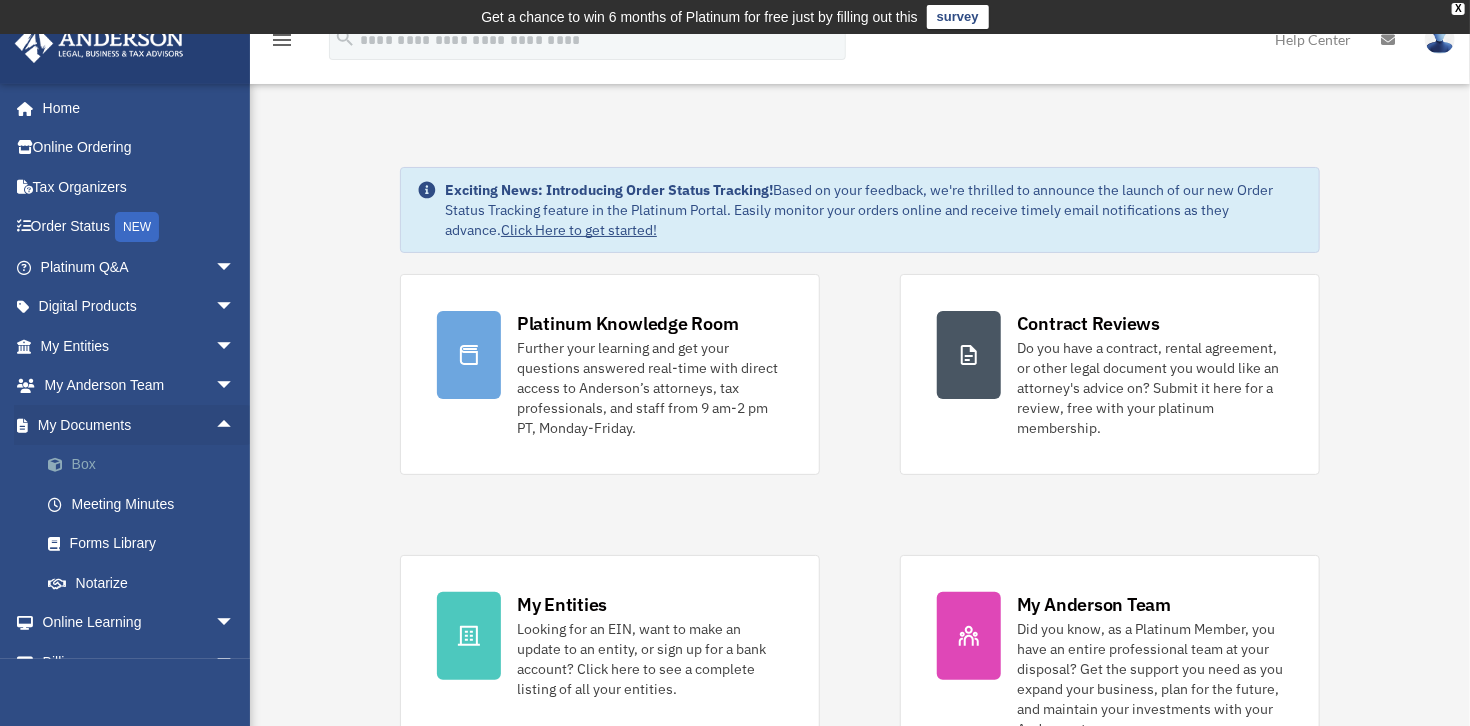 click on "Box" at bounding box center [146, 465] 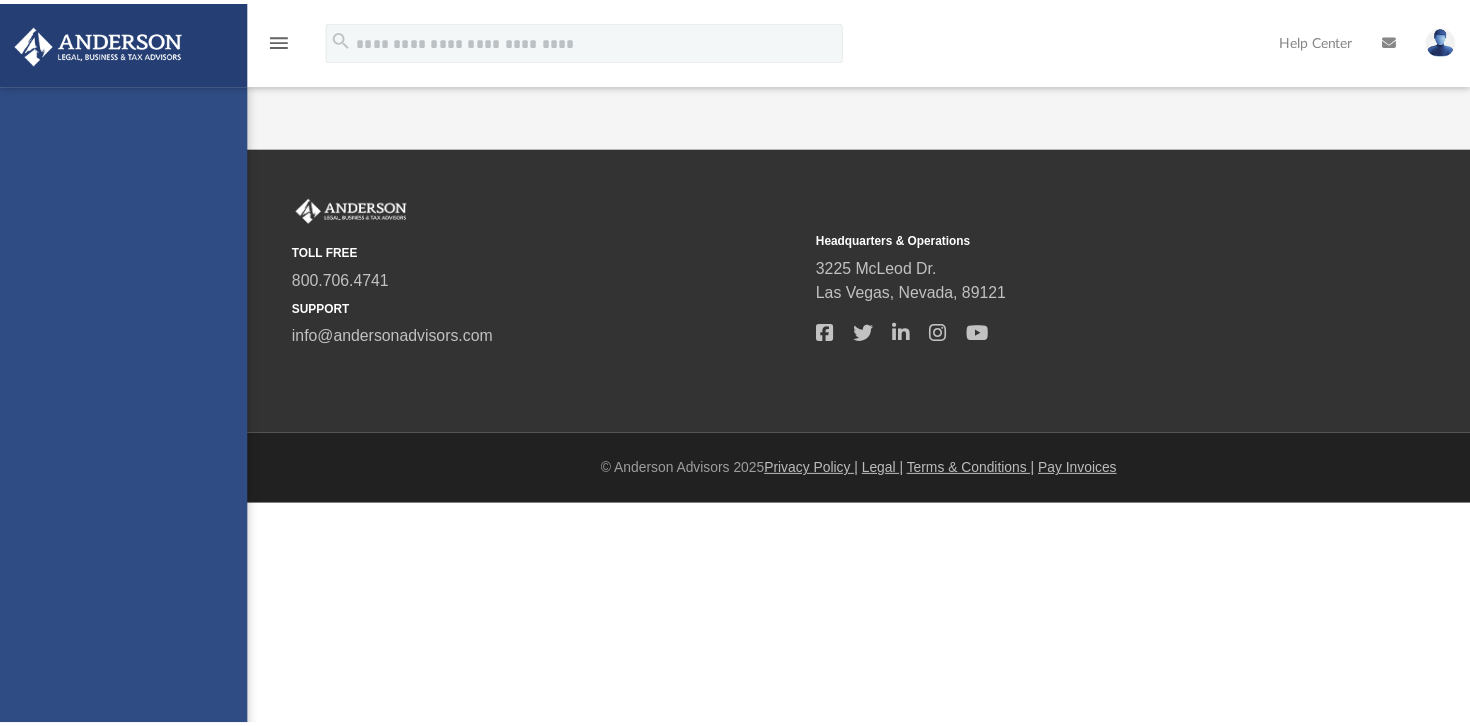 scroll, scrollTop: 0, scrollLeft: 0, axis: both 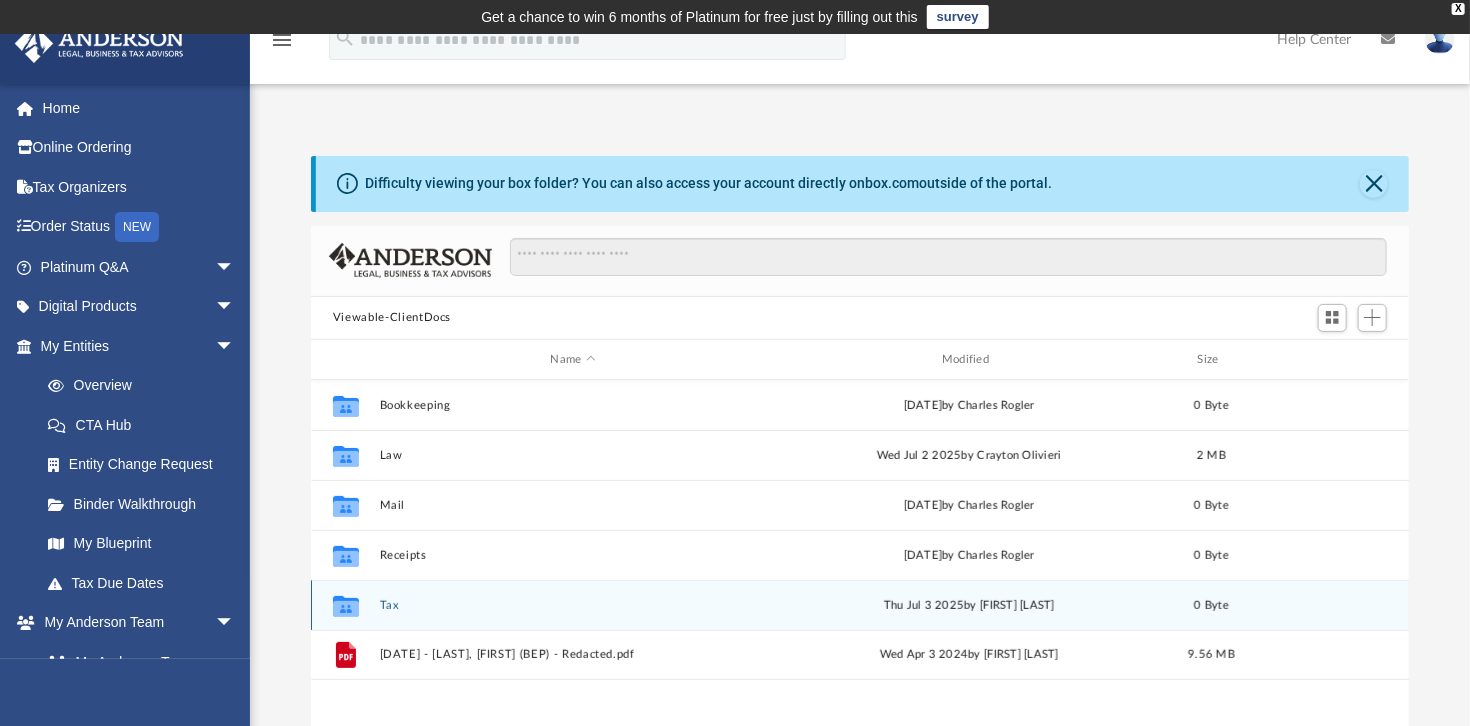 click on "Tax" at bounding box center [573, 605] 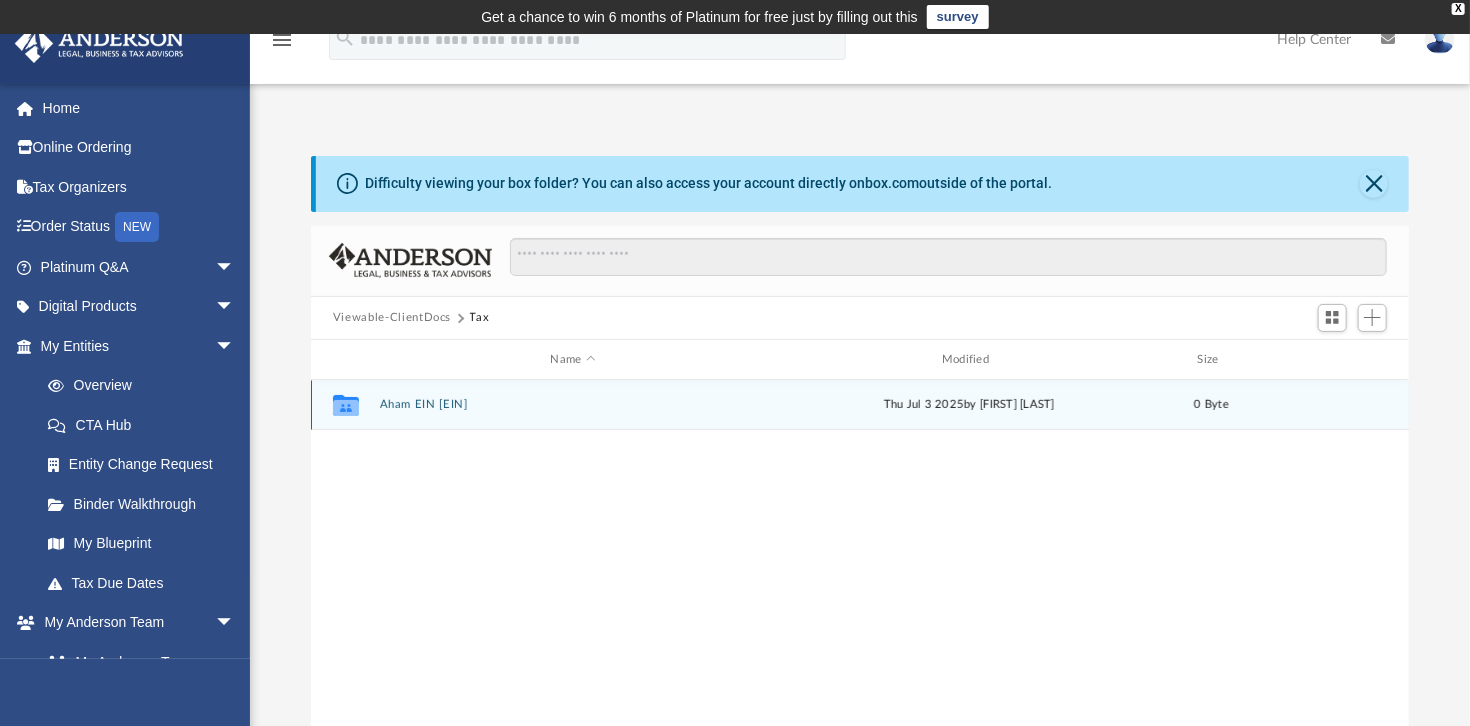 click 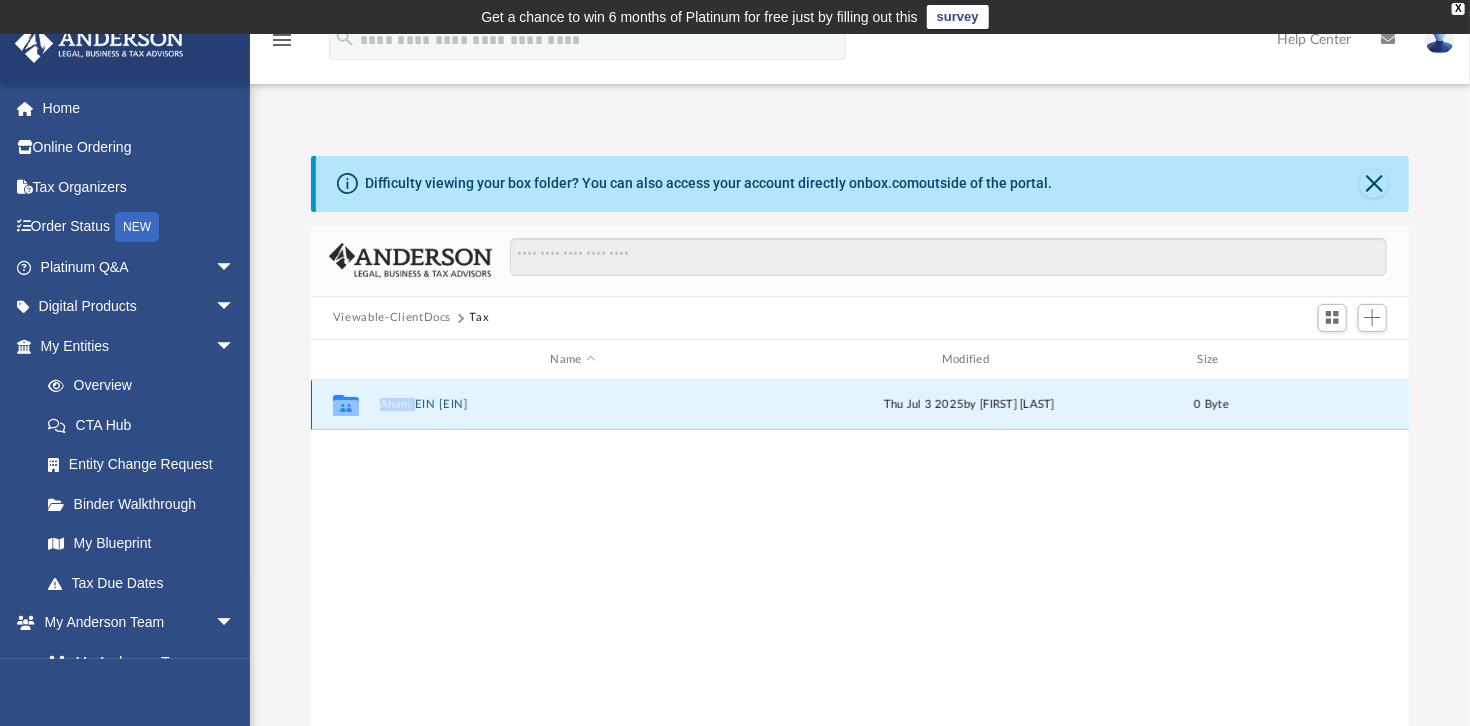 click 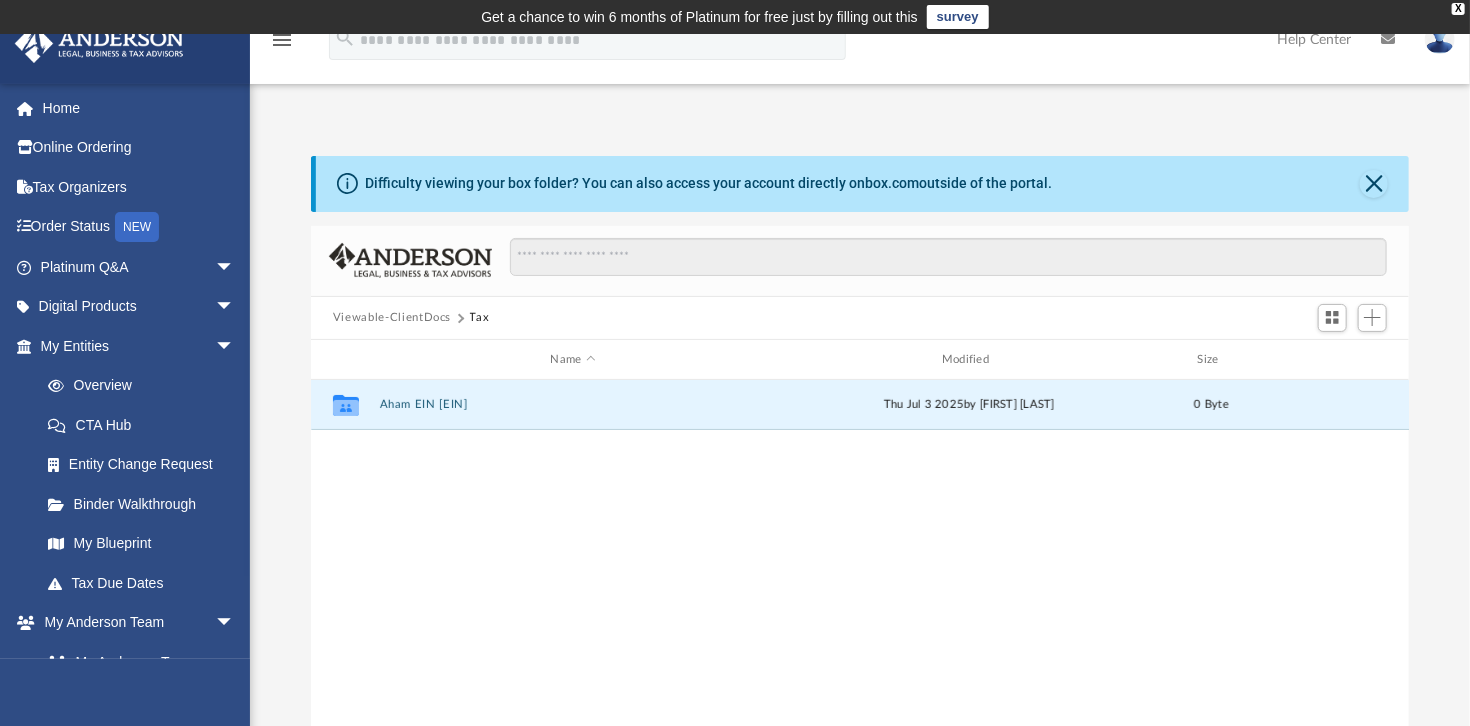 drag, startPoint x: 352, startPoint y: 406, endPoint x: 479, endPoint y: 545, distance: 188.28171 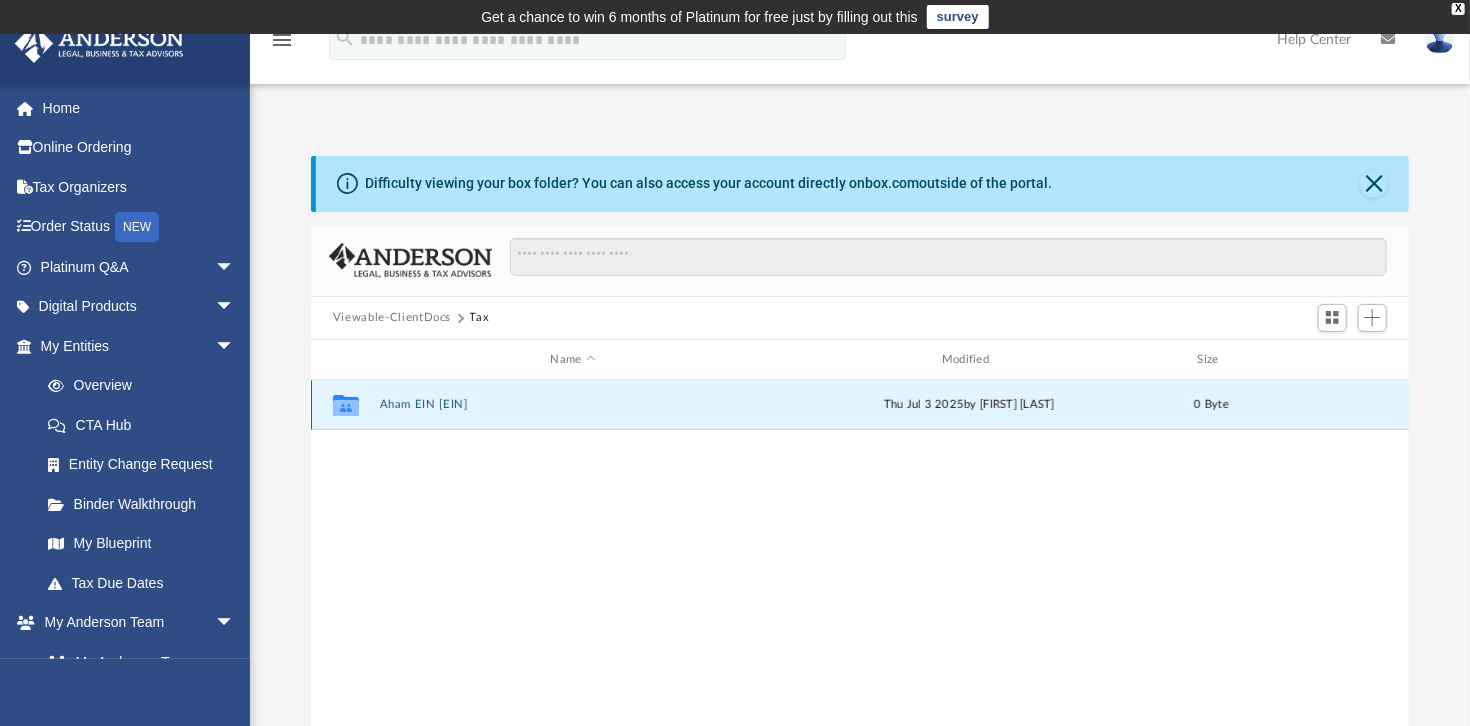 click 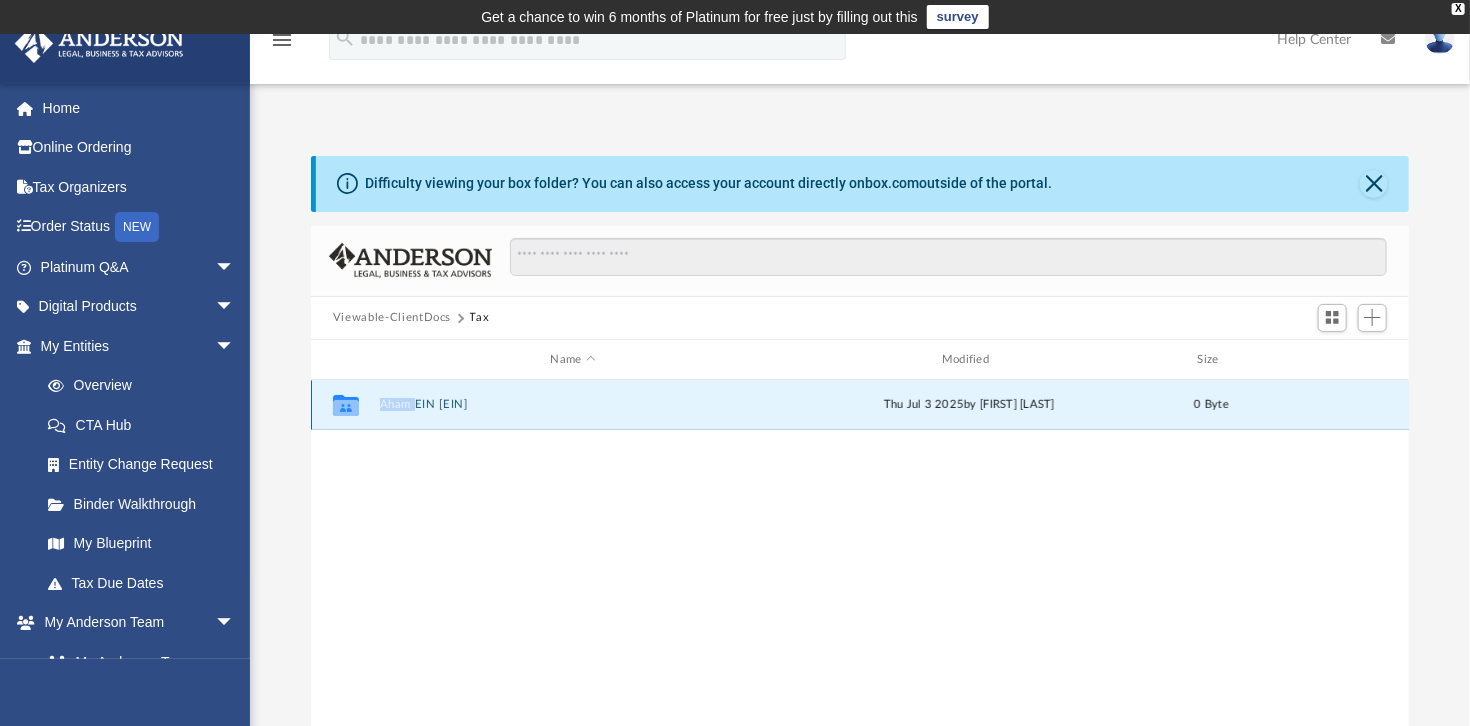click 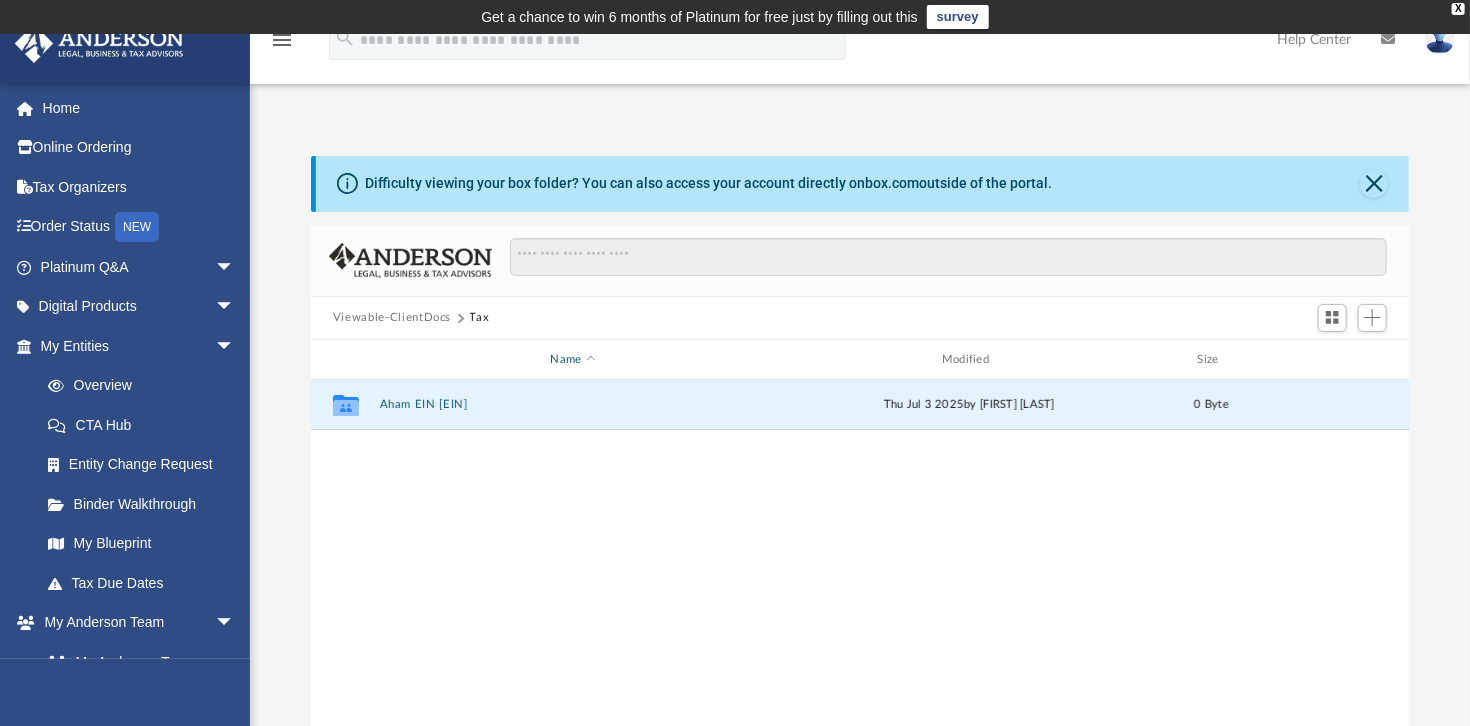 click at bounding box center (591, 360) 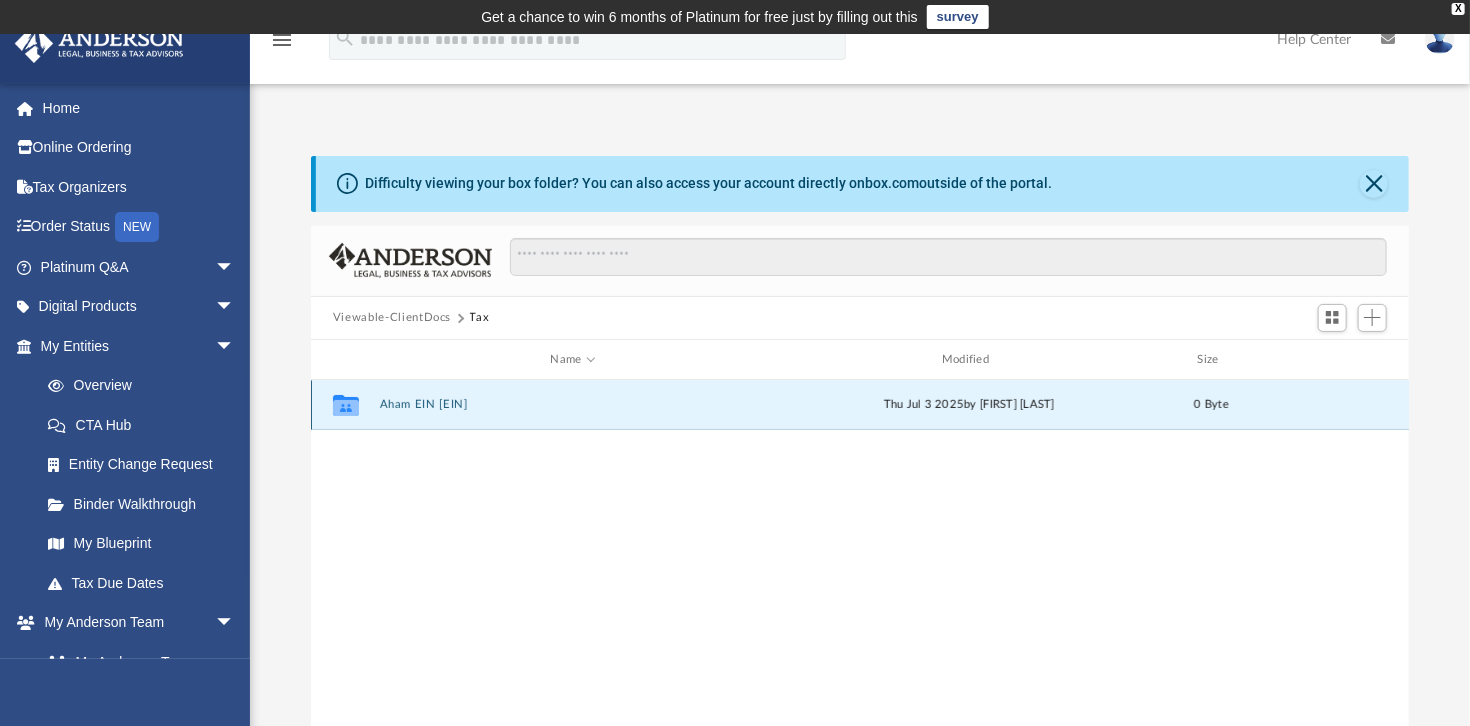 click 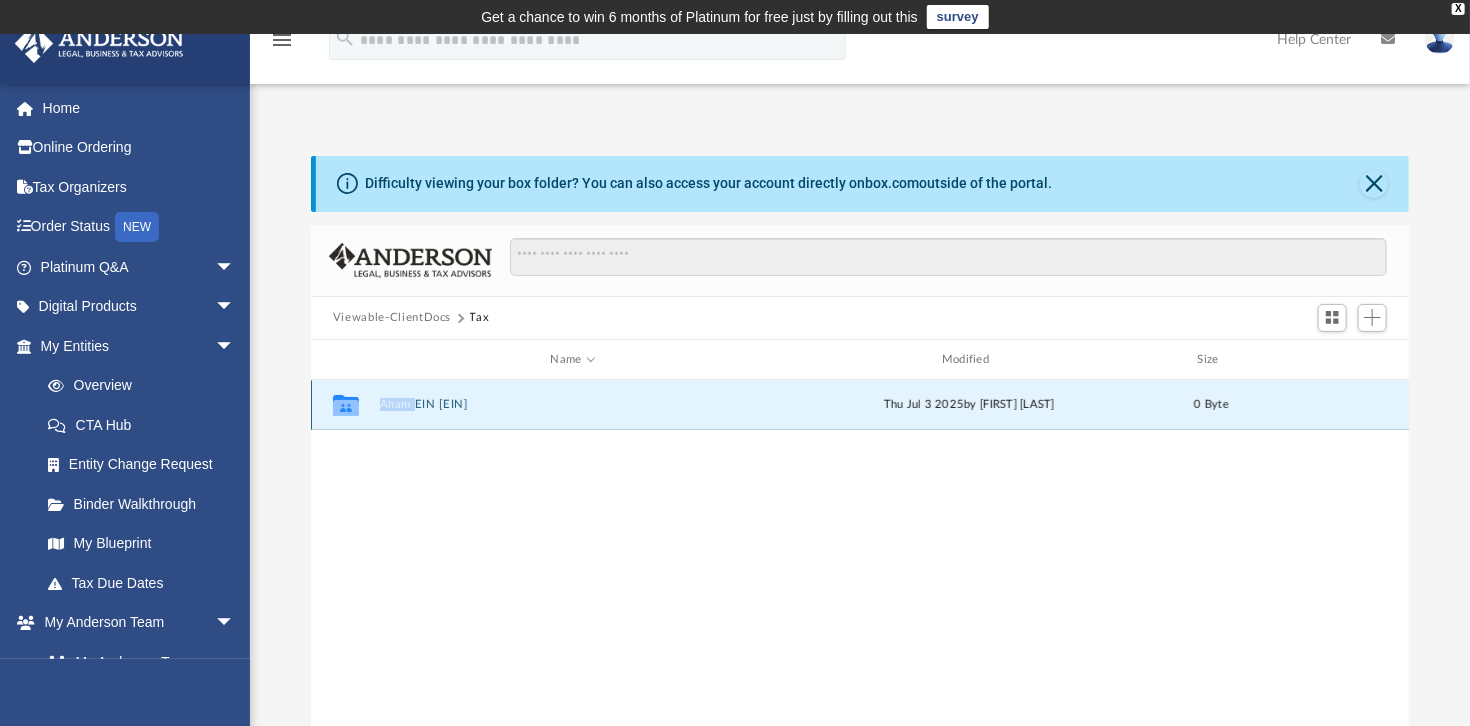 click 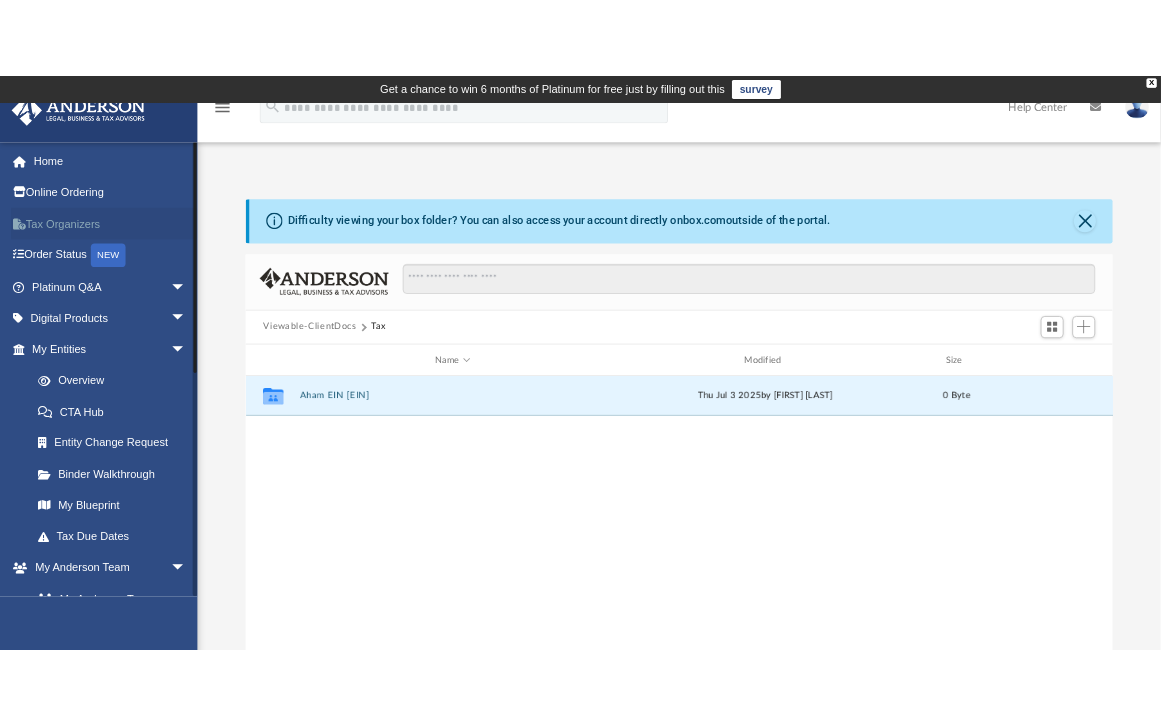 scroll, scrollTop: 439, scrollLeft: 804, axis: both 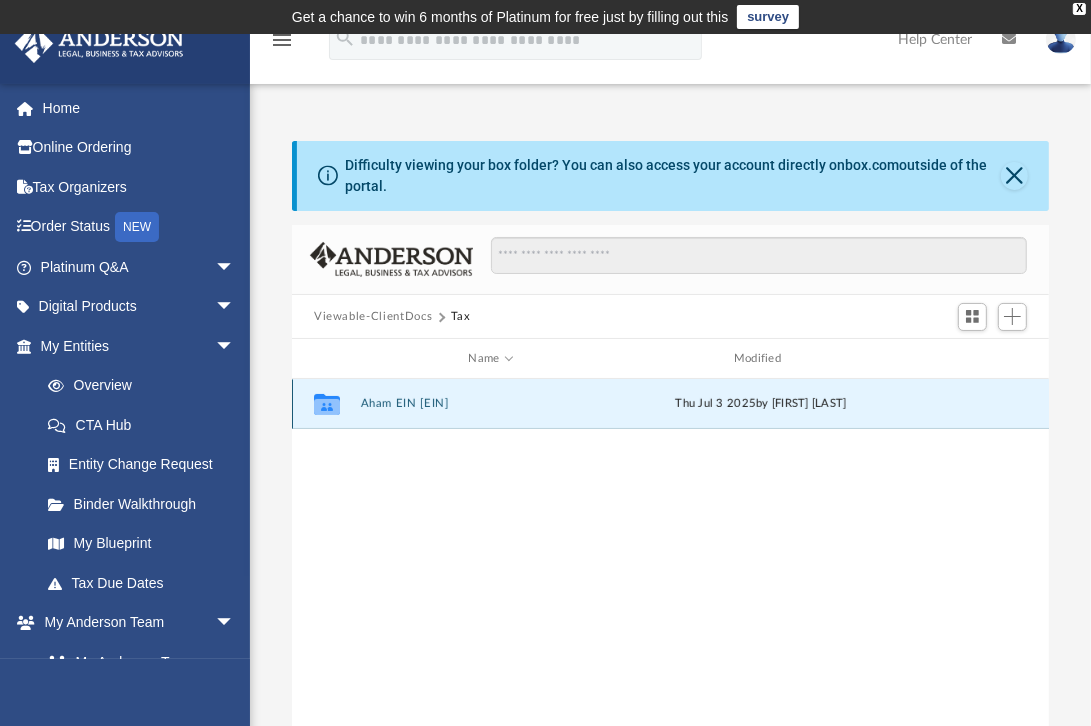 click on "Aham EIN [EIN]" at bounding box center [491, 404] 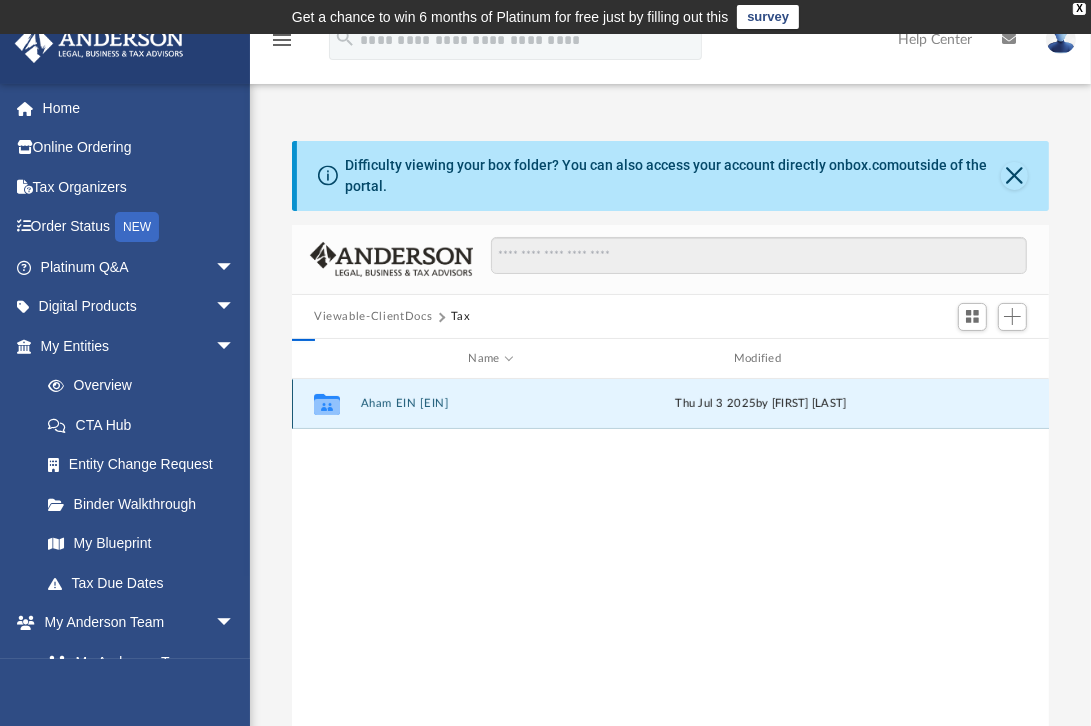 click on "Aham EIN [EIN]" at bounding box center [491, 404] 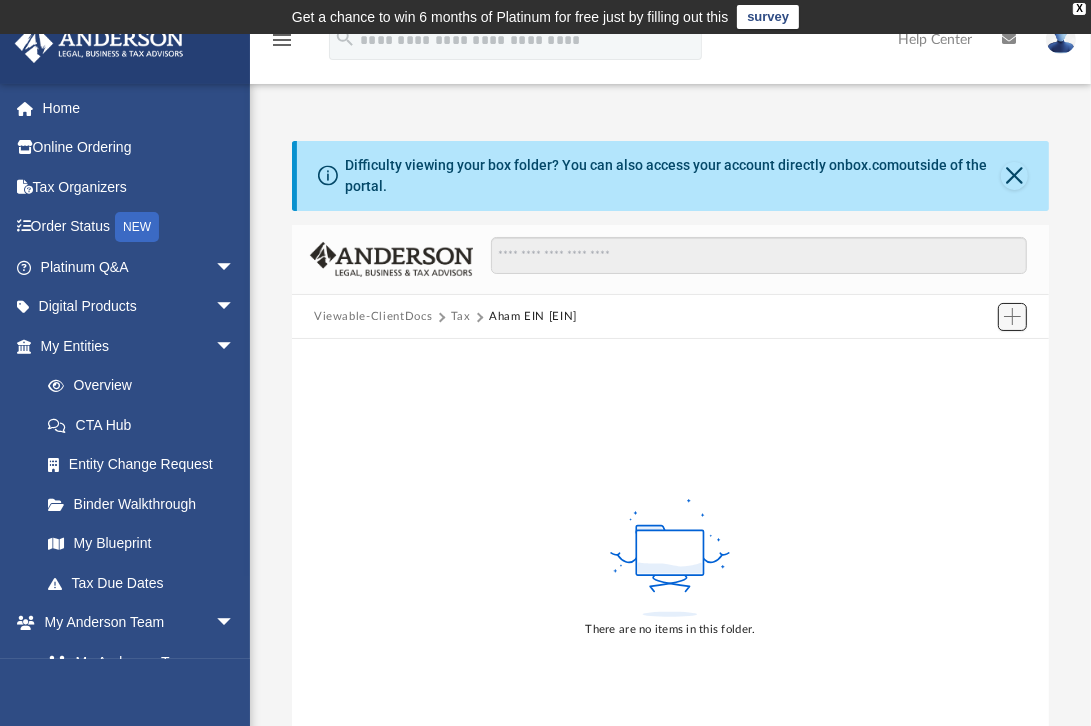 click at bounding box center (1012, 316) 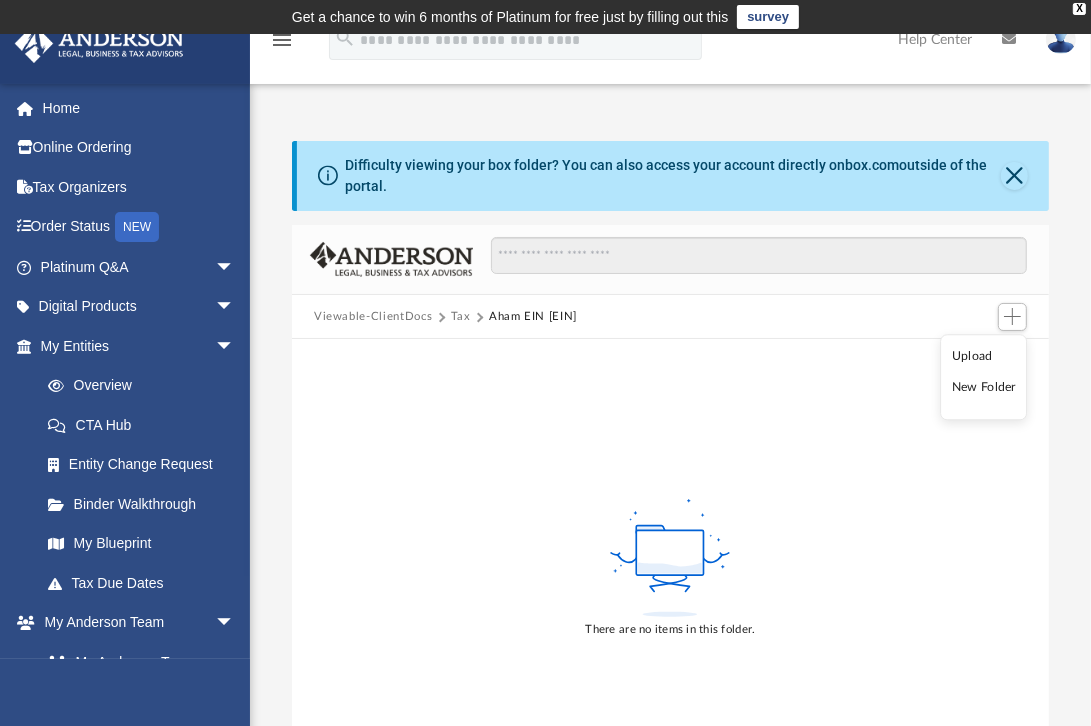 click on "Upload" at bounding box center (984, 356) 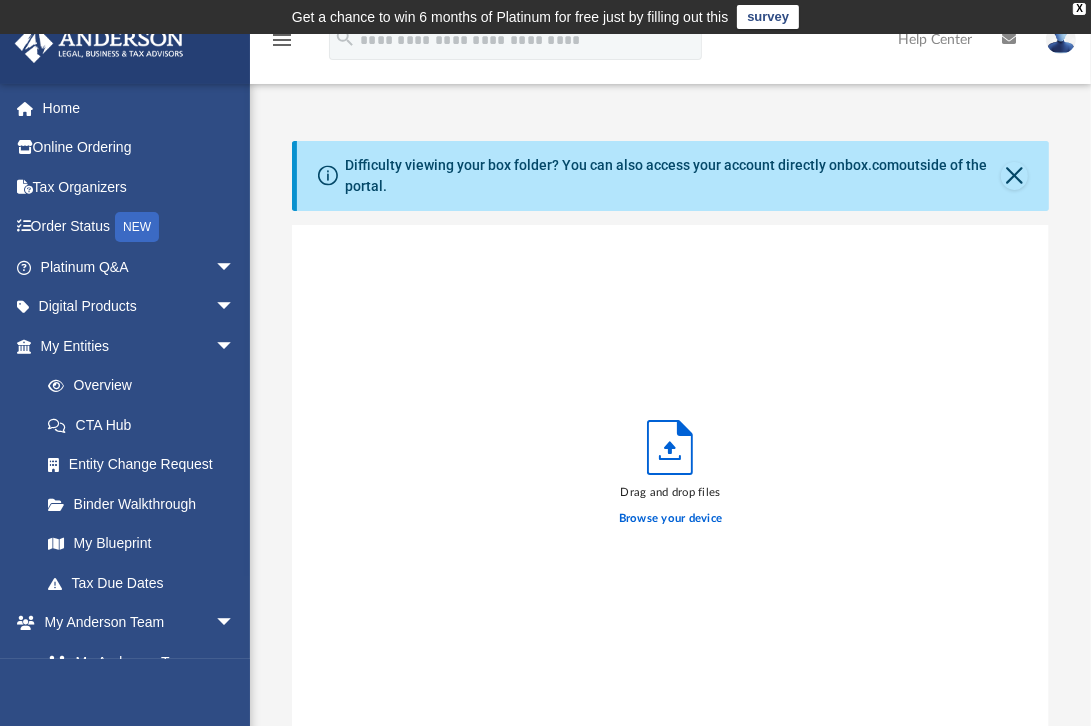 scroll, scrollTop: 16, scrollLeft: 16, axis: both 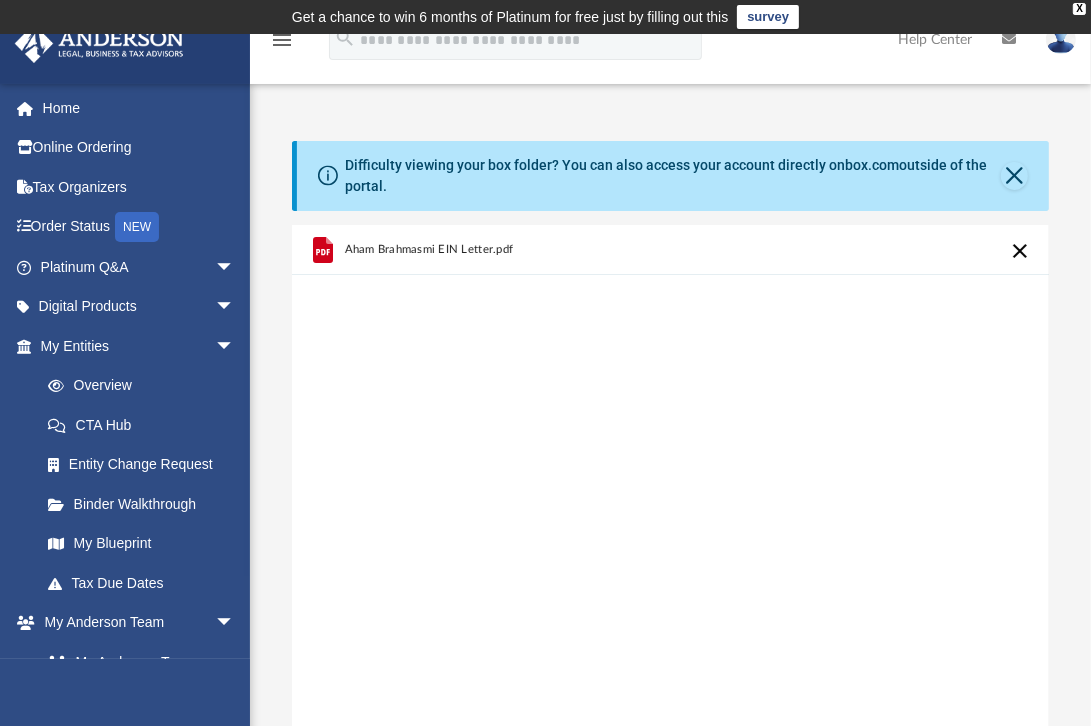 click on "Difficulty viewing your box folder? You can also access your account directly on  box.com  outside of the portal.  No Client Folder Found - Please contact   your team   for assistance.  Viewable-ClientDocs Tax Aham EIN 39-3037079 There are no items in this folder. Aham Brahmasmi EIN Letter.pdf Drag and drop files Browse your device Close Cancel Upload Complete ..." at bounding box center [670, 467] 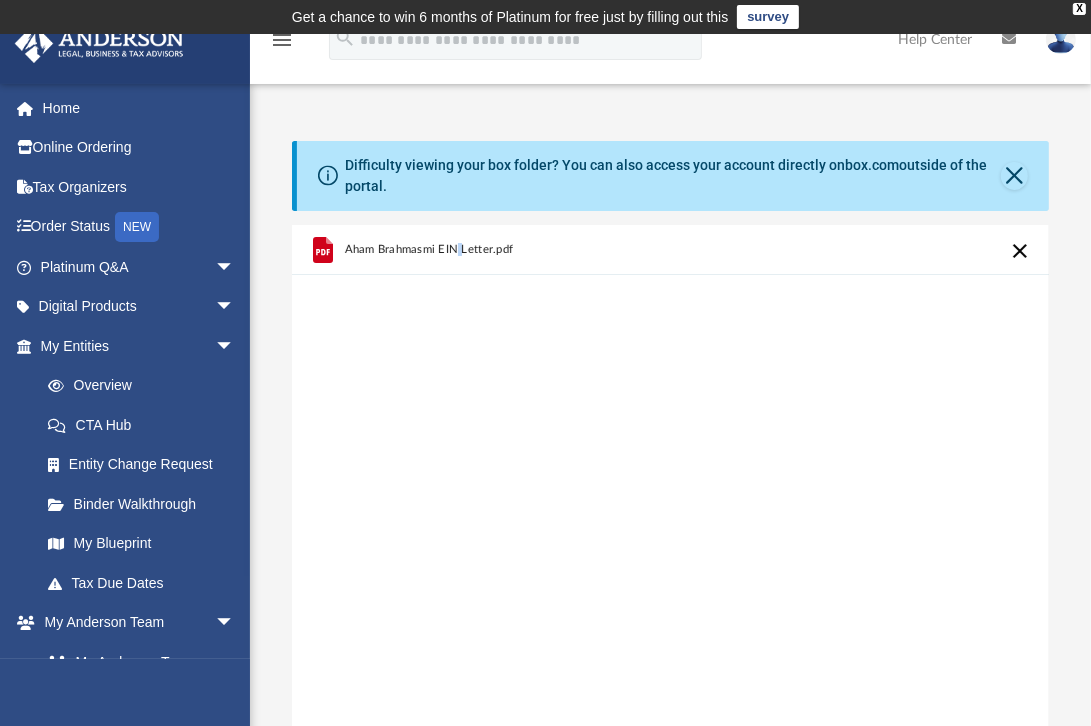 click on "Aham Brahmasmi EIN Letter.pdf" at bounding box center [429, 249] 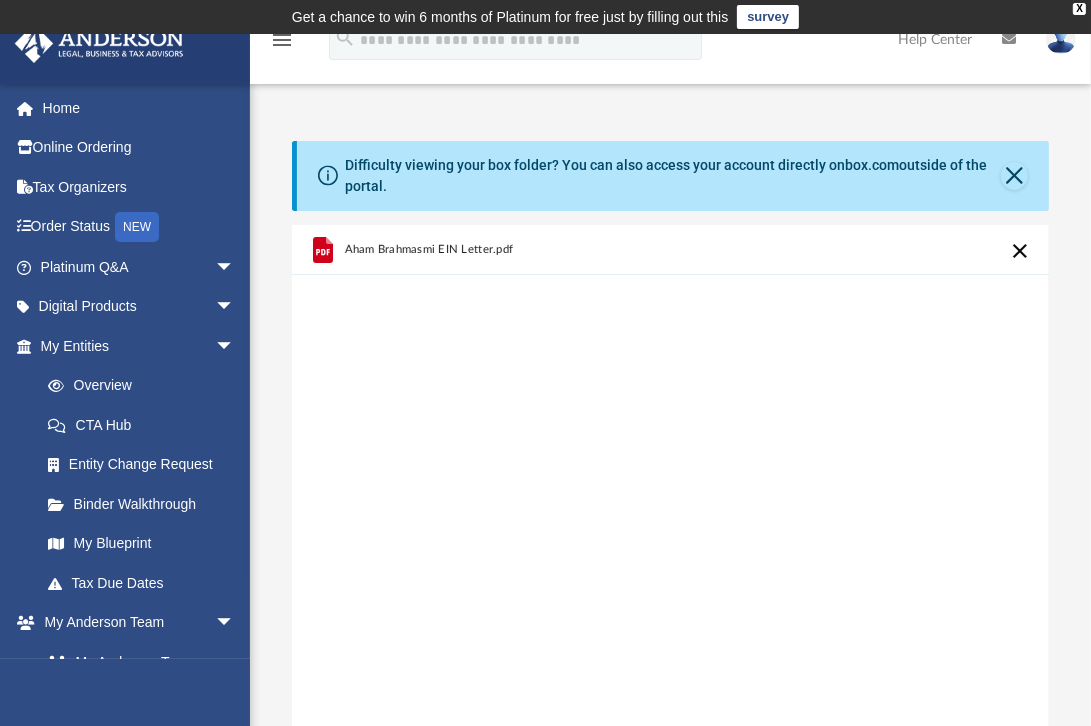 drag, startPoint x: 413, startPoint y: 249, endPoint x: 891, endPoint y: 425, distance: 509.37216 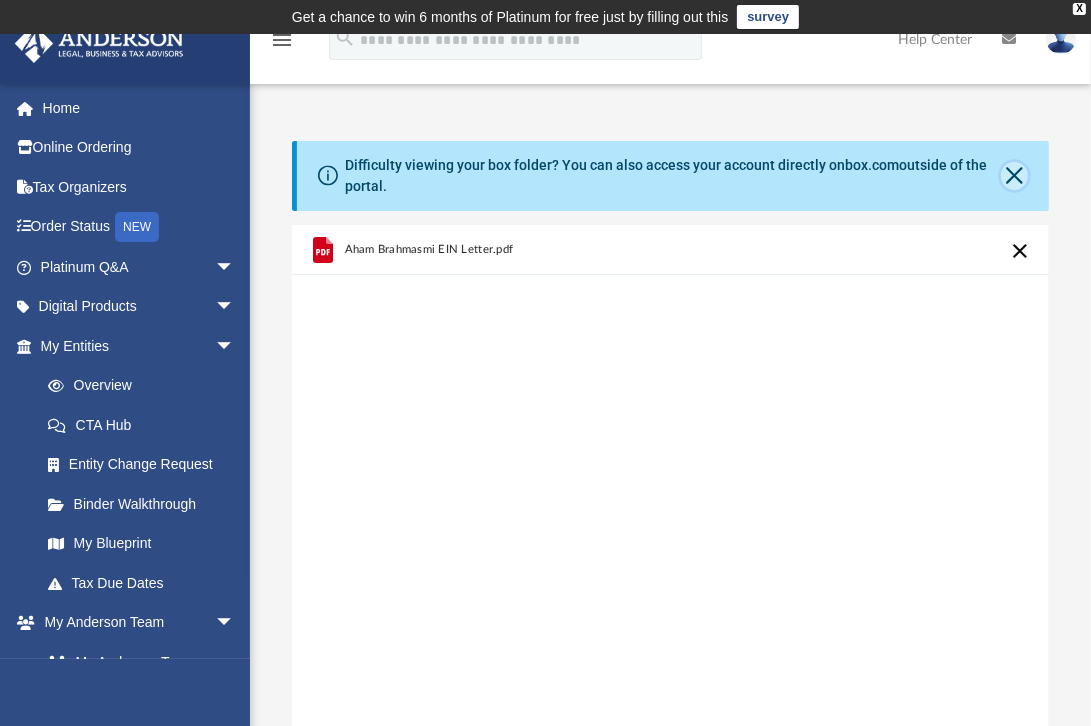 click 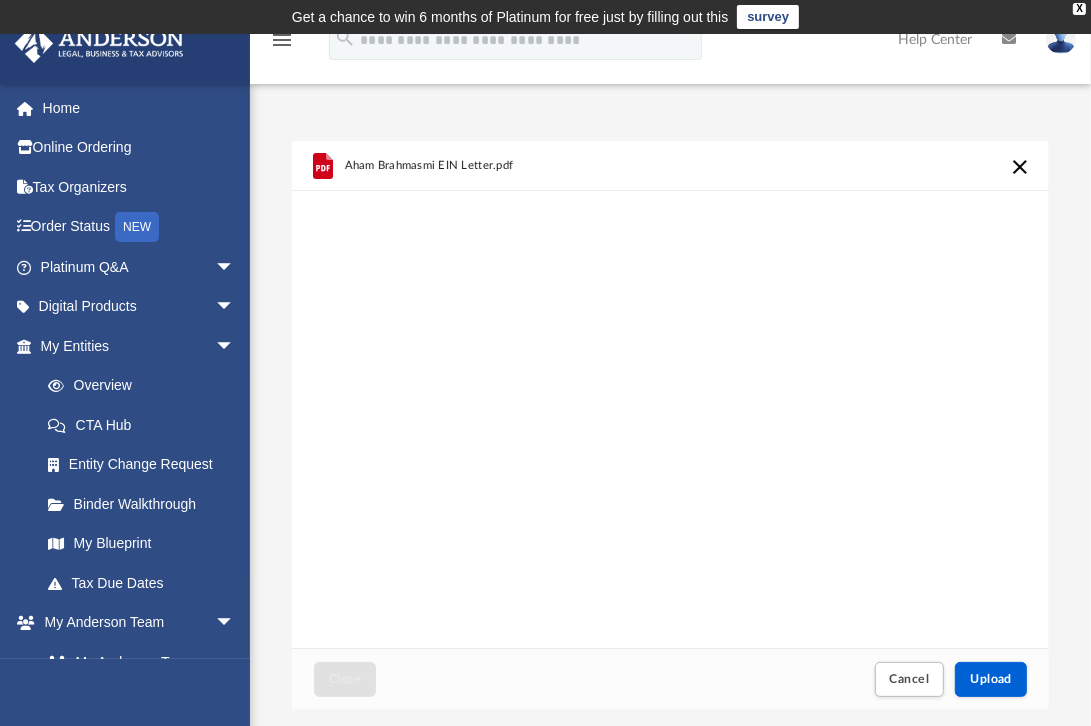 scroll, scrollTop: 16, scrollLeft: 16, axis: both 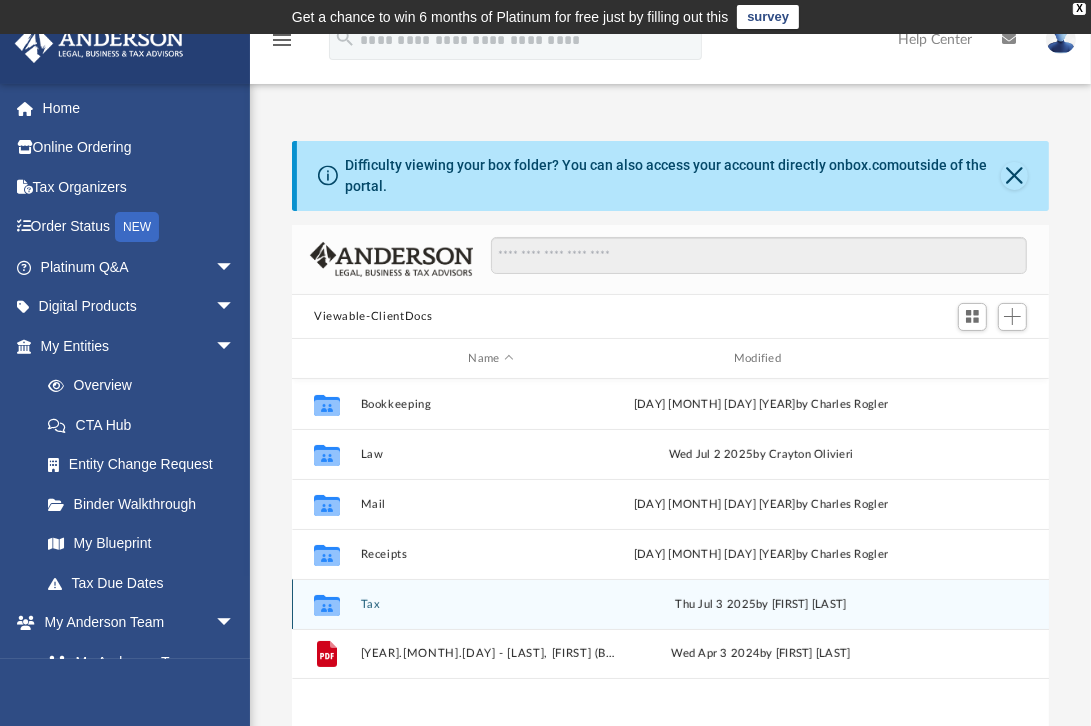 click 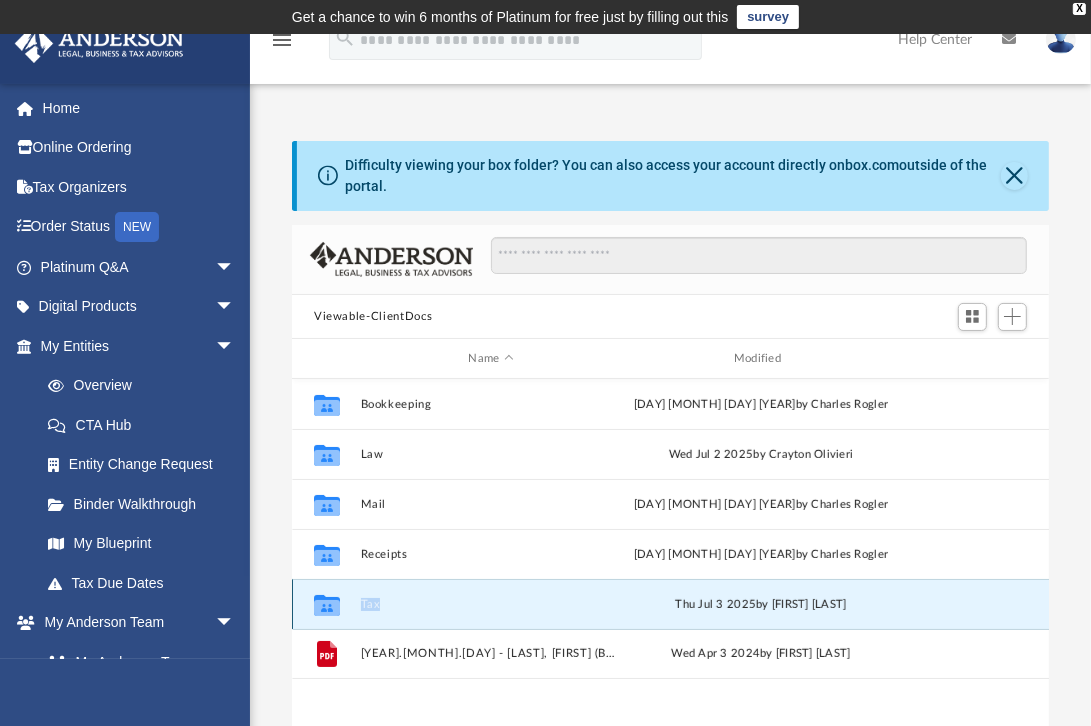 click 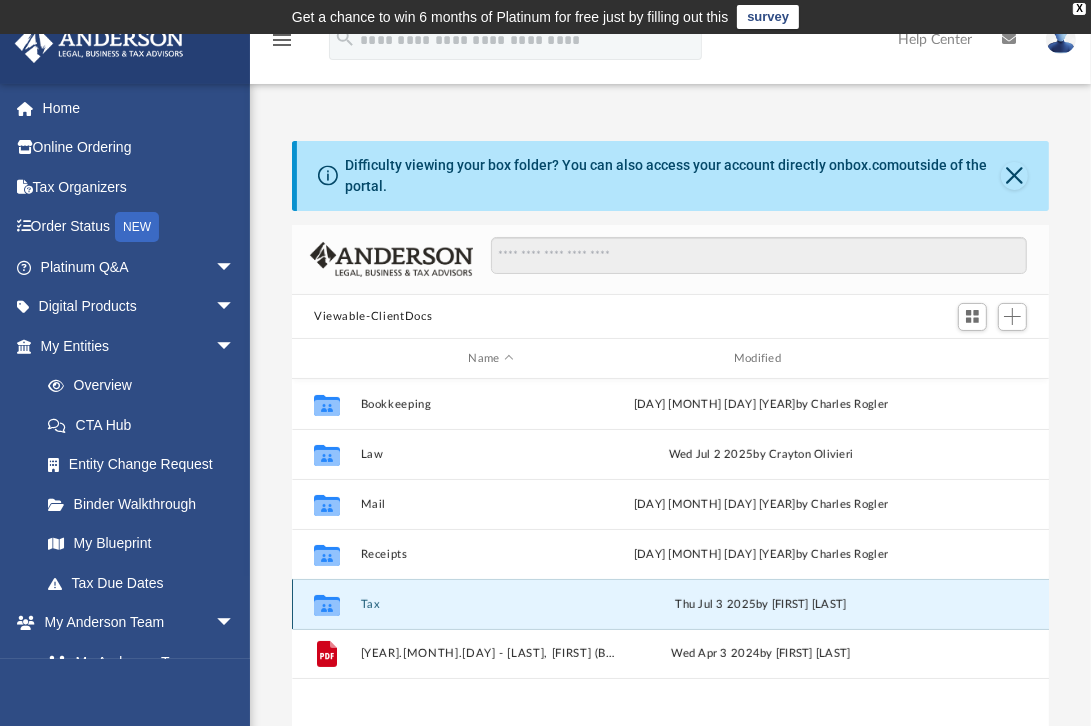 click 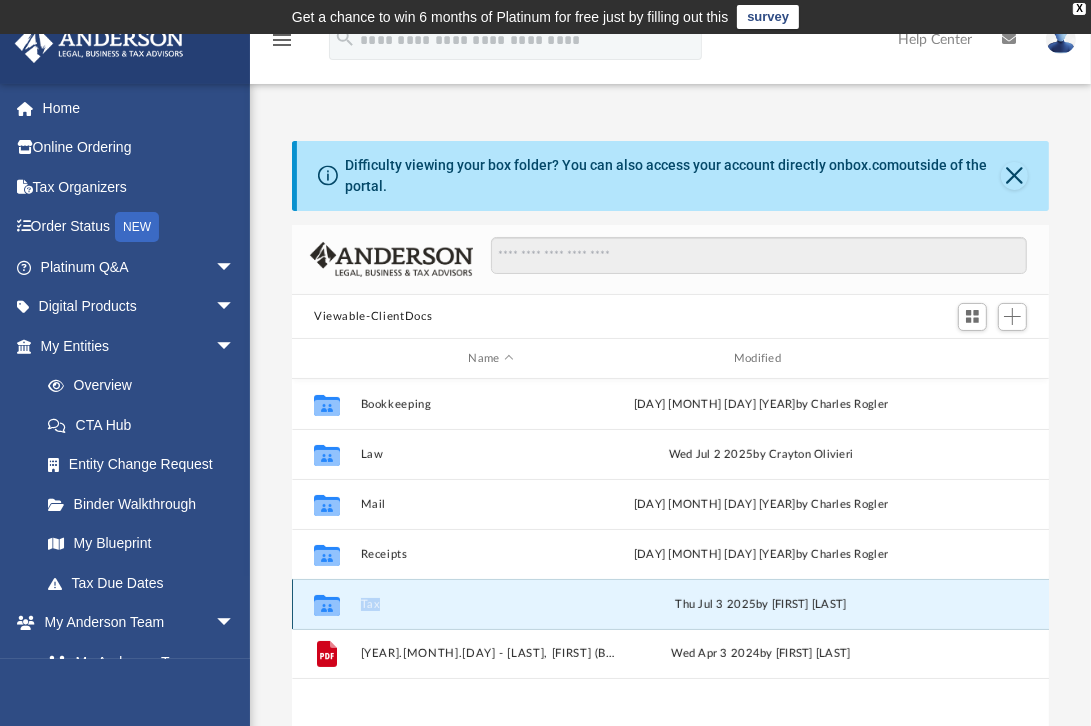 click 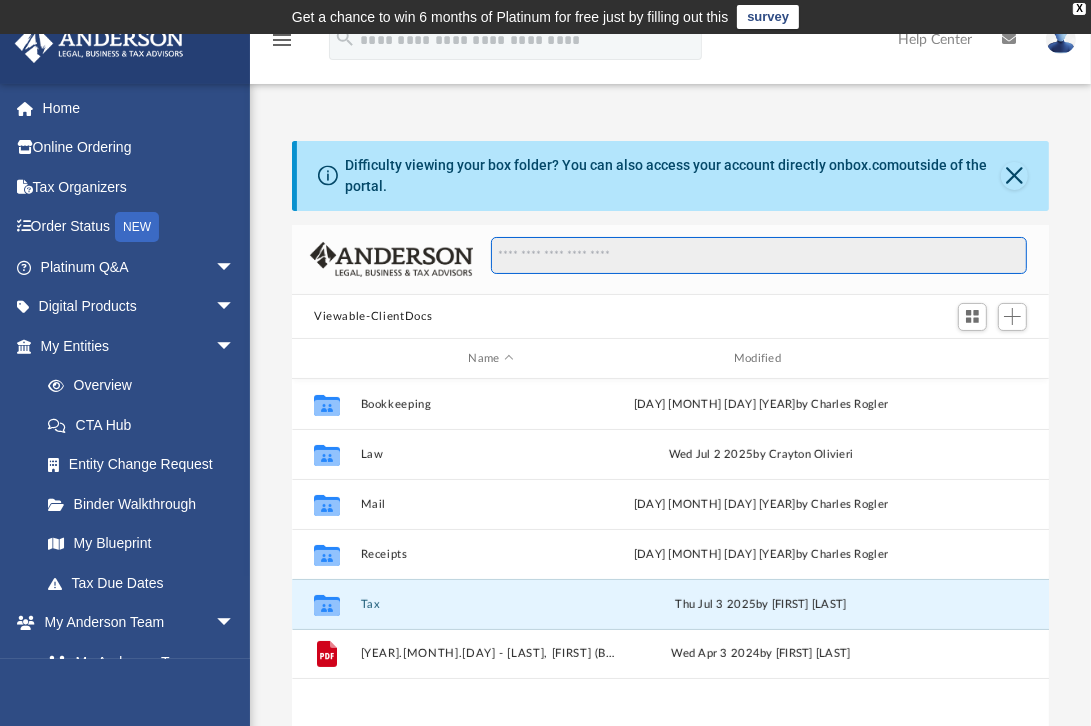 drag, startPoint x: 330, startPoint y: 605, endPoint x: 687, endPoint y: 261, distance: 495.7671 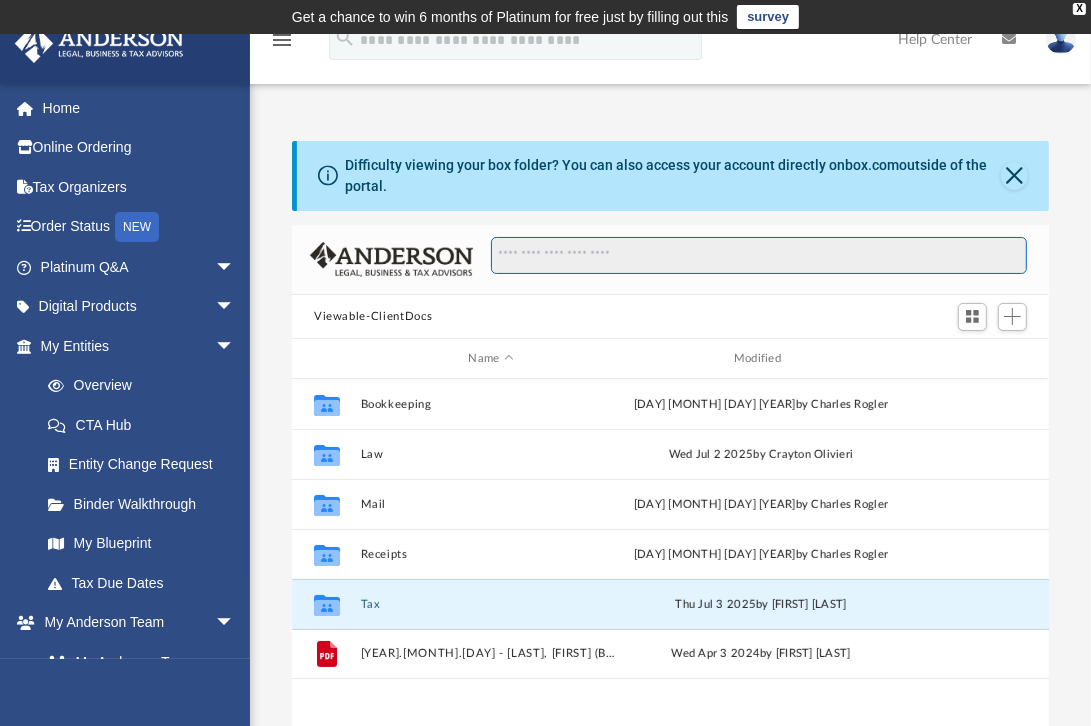 type on "*" 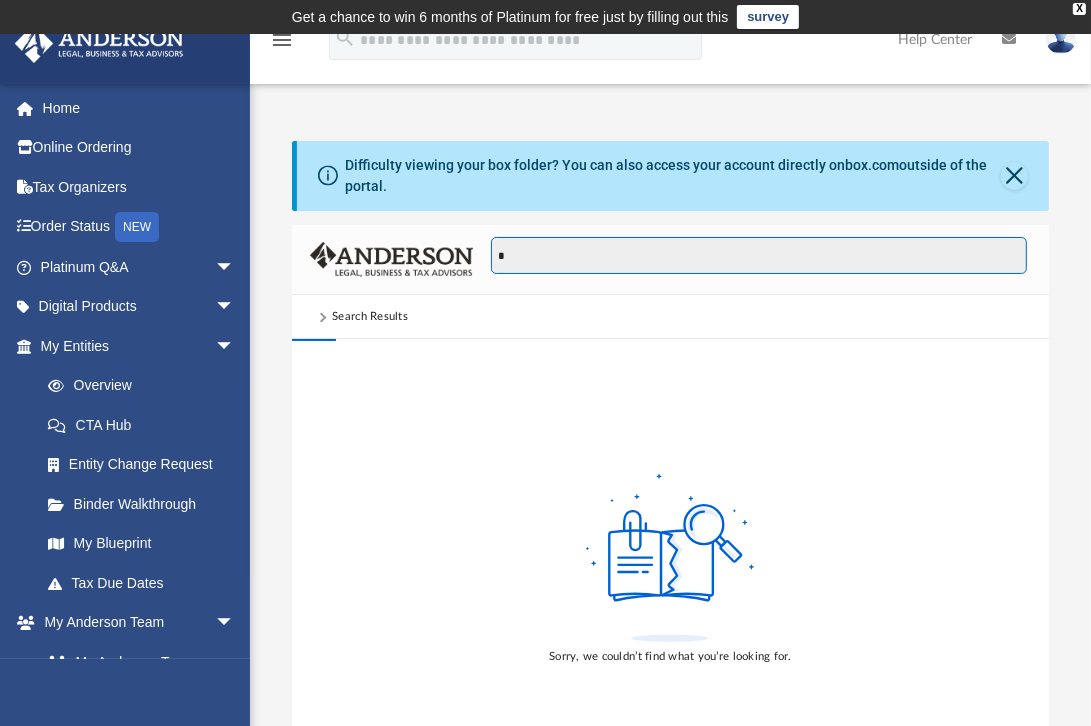 type on "*" 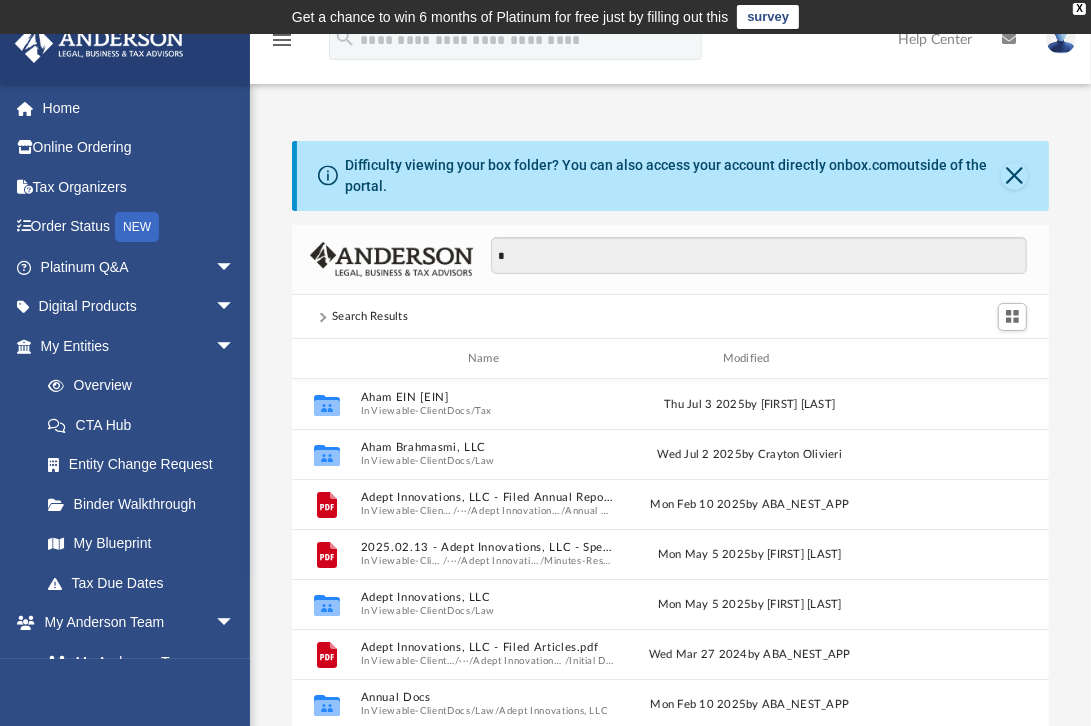 scroll, scrollTop: 16, scrollLeft: 16, axis: both 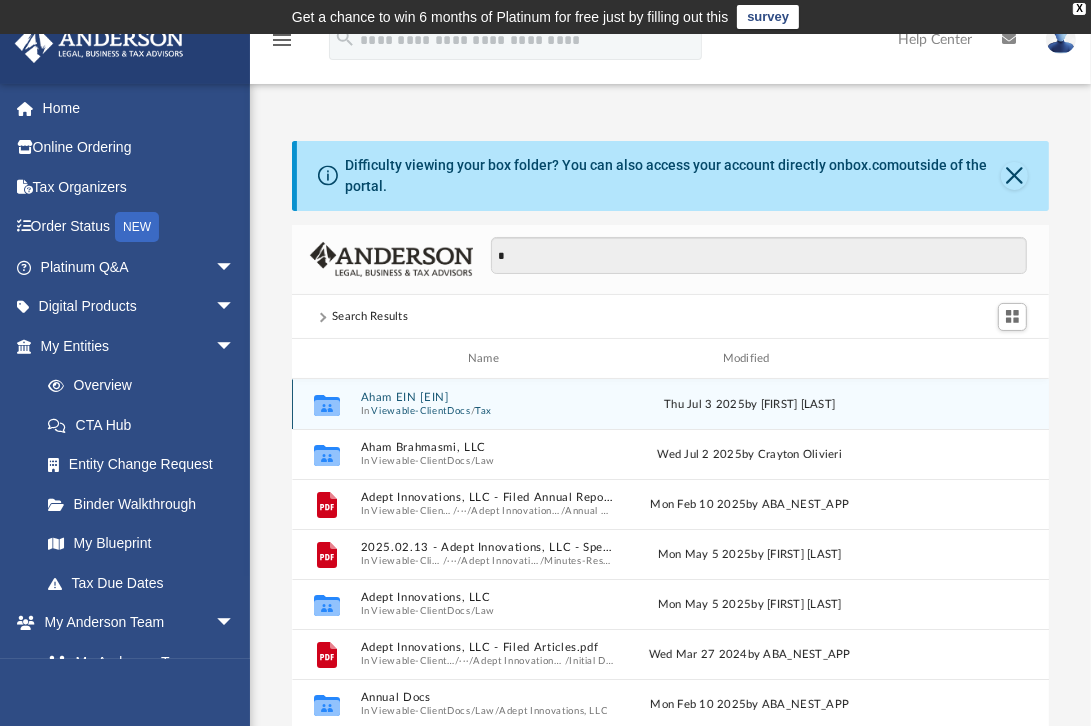 click on "Aham EIN [EIN]" at bounding box center (488, 398) 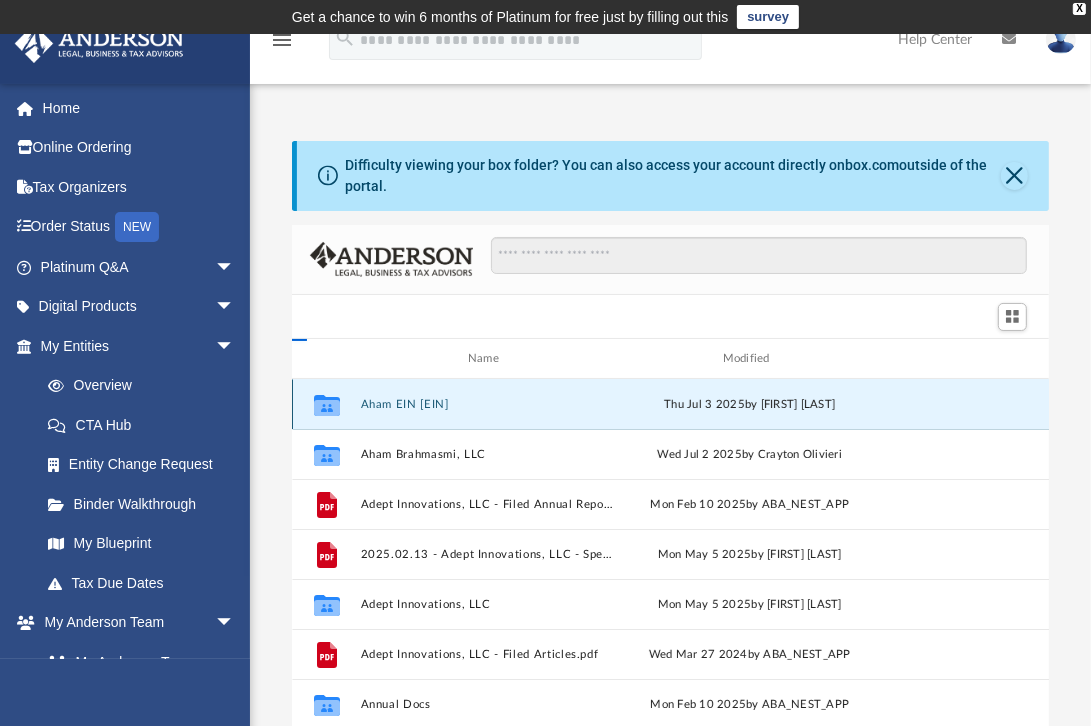 click on "Aham EIN [EIN]" at bounding box center [488, 404] 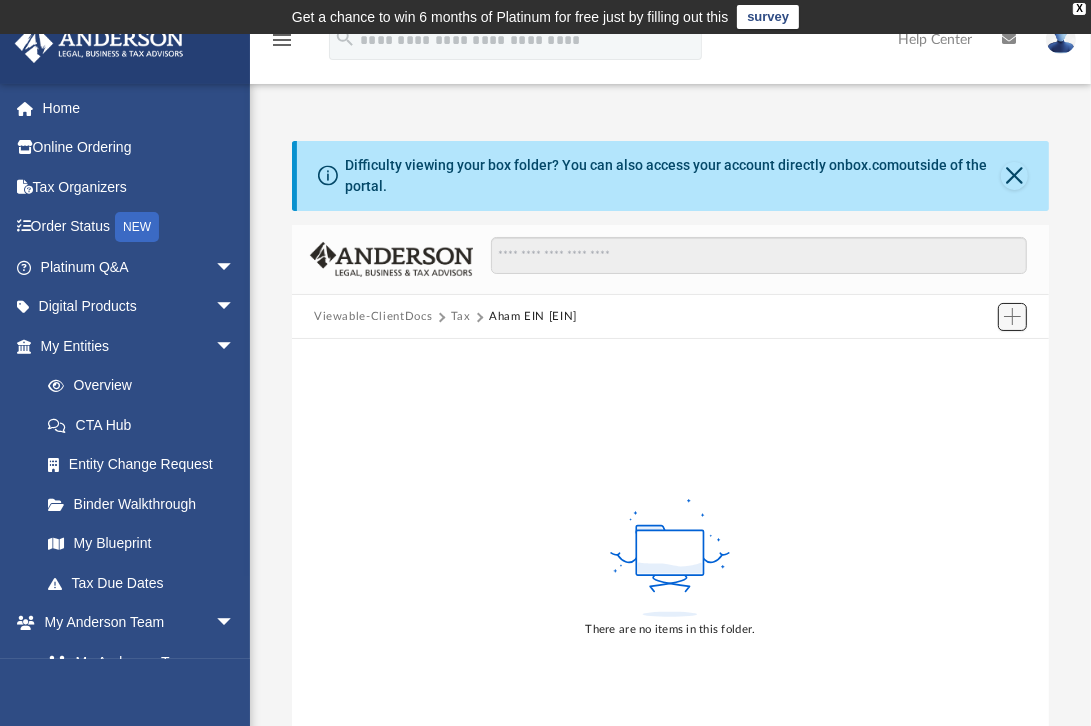 click at bounding box center (1012, 316) 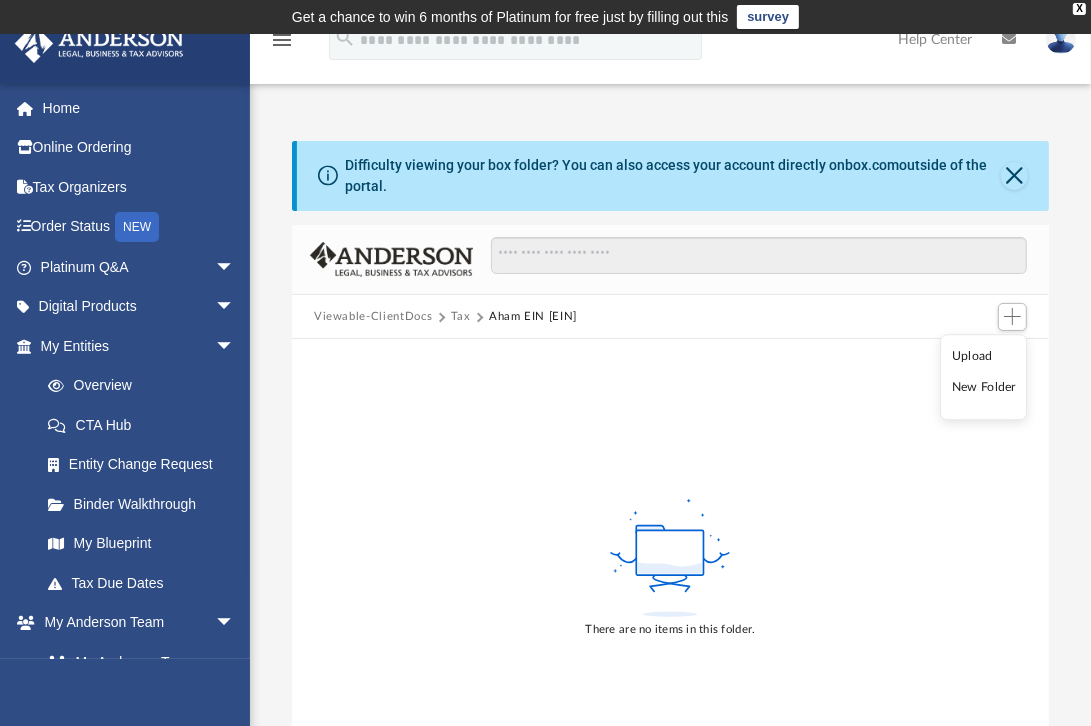 click on "Upload" at bounding box center (984, 356) 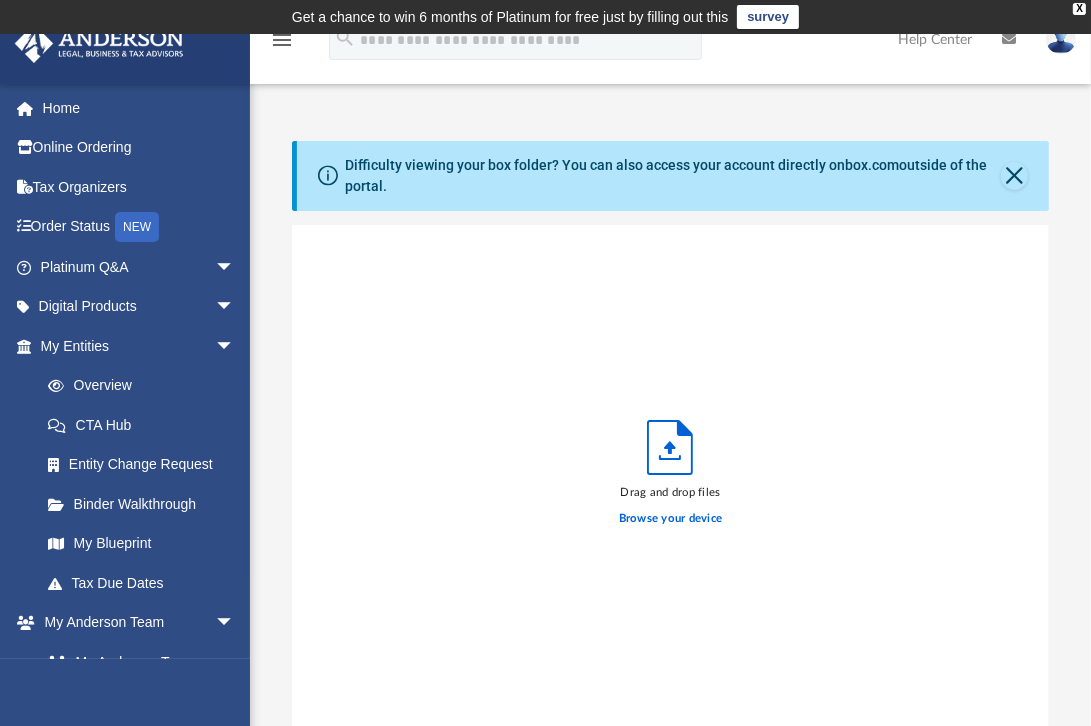 scroll, scrollTop: 16, scrollLeft: 16, axis: both 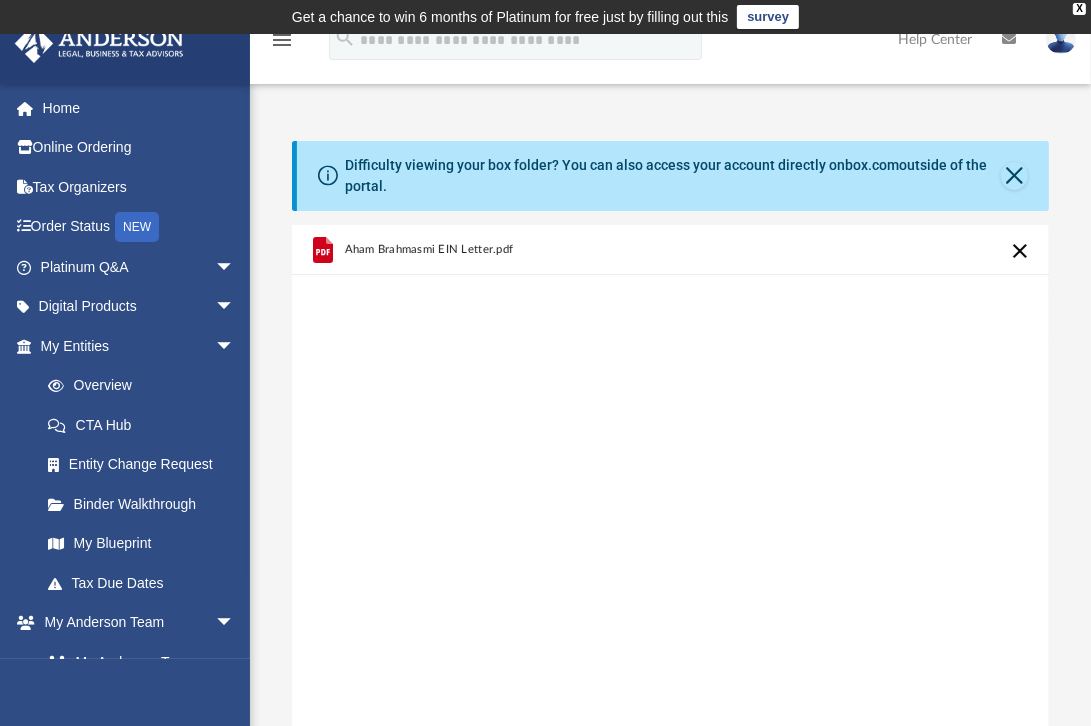 click 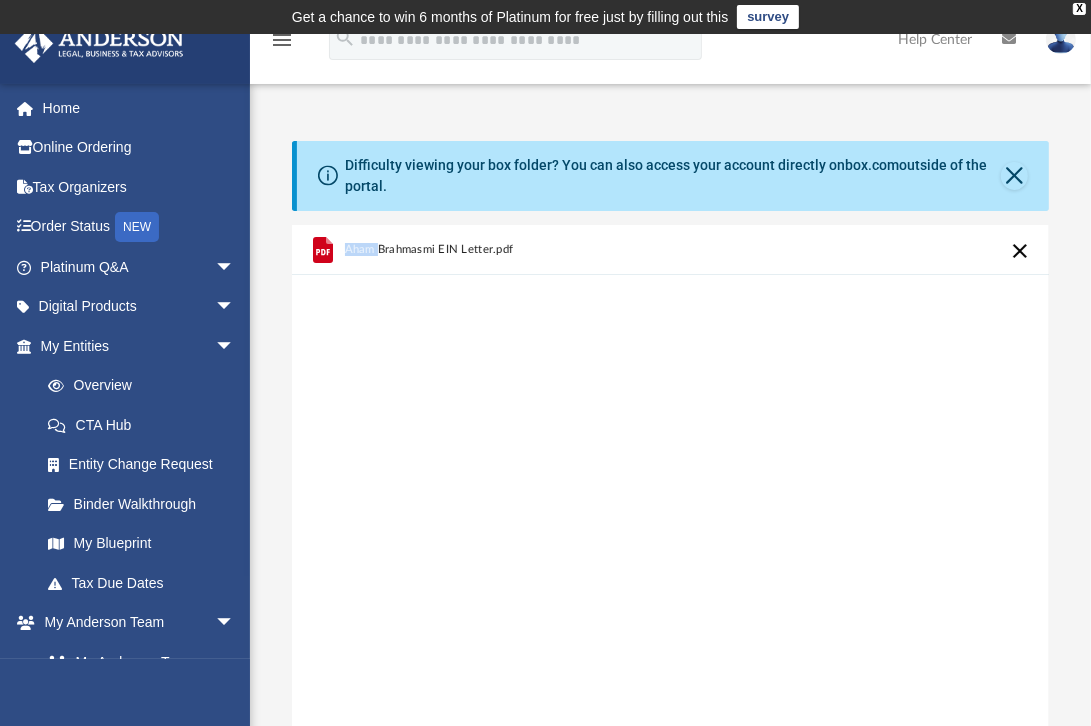 click 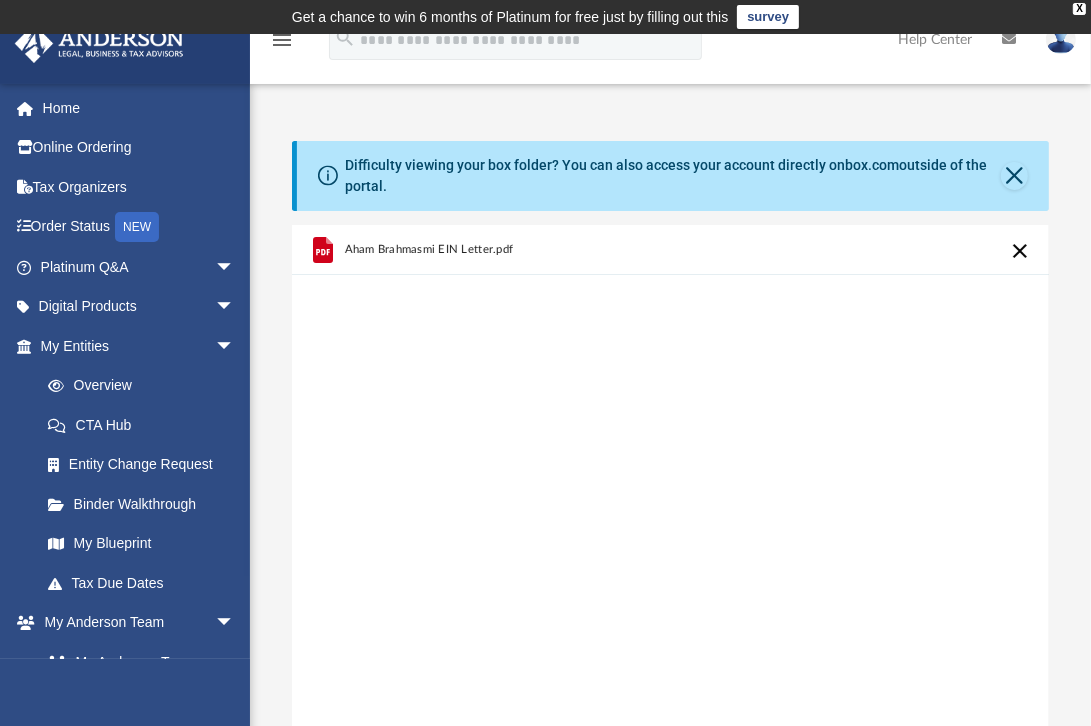 click on "Difficulty viewing your box folder? You can also access your account directly on  box.com  outside of the portal.  No Client Folder Found - Please contact   your team   for assistance.  Viewable-ClientDocs Tax Aham EIN [EIN] There are no items in this folder. Aham Brahmasmi EIN Letter.pdf Drag and drop files Browse your device Close Cancel Upload Loading ..." at bounding box center (670, 467) 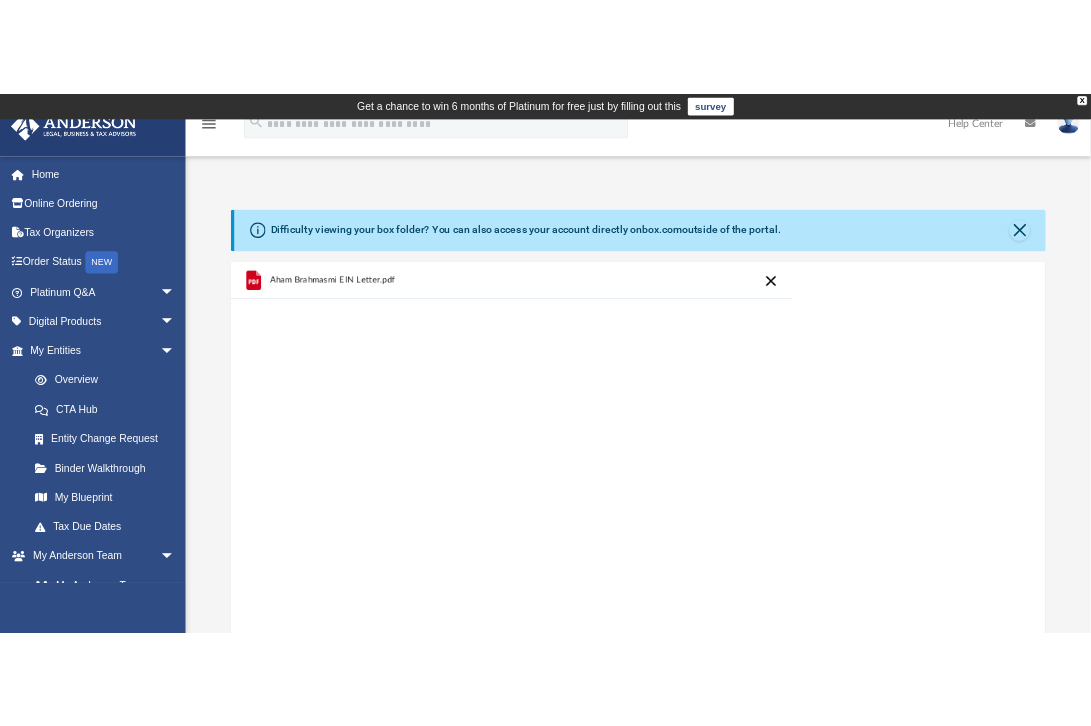 scroll, scrollTop: 16, scrollLeft: 16, axis: both 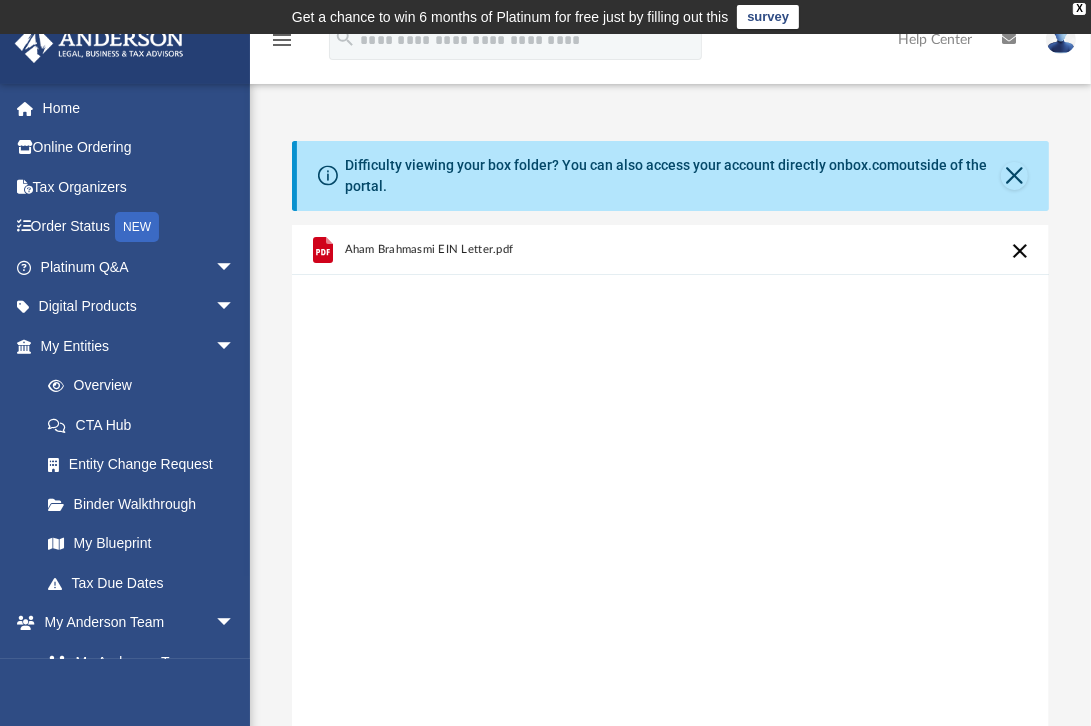click at bounding box center (1020, 251) 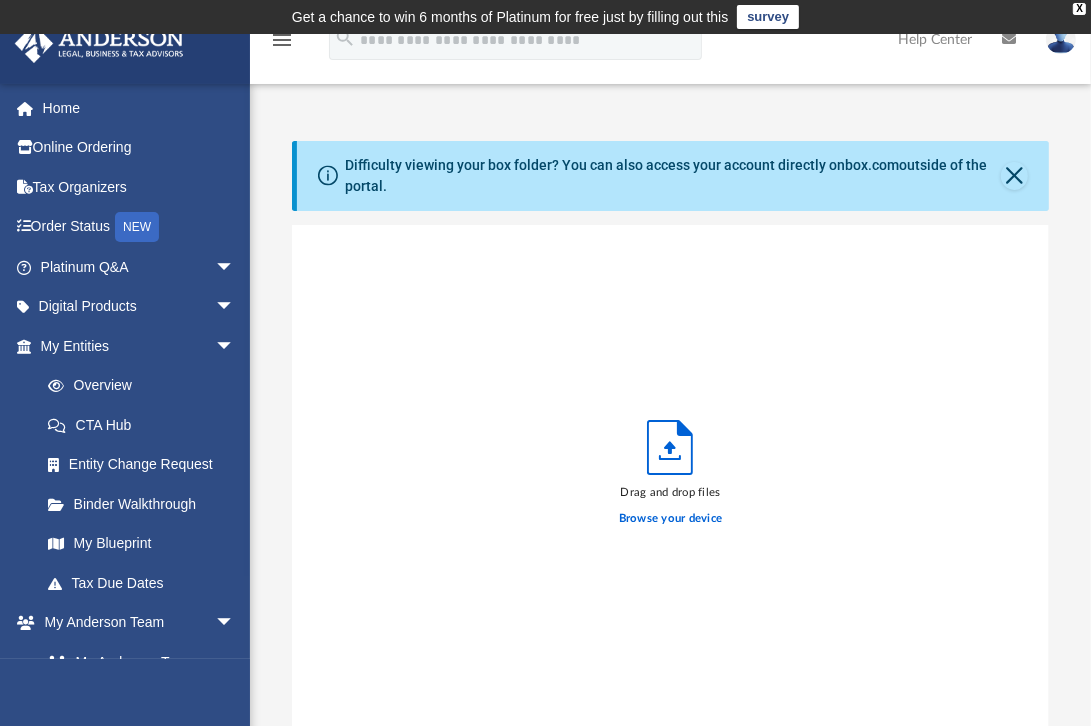 click on "Drag and drop files Browse your device" at bounding box center [670, 479] 